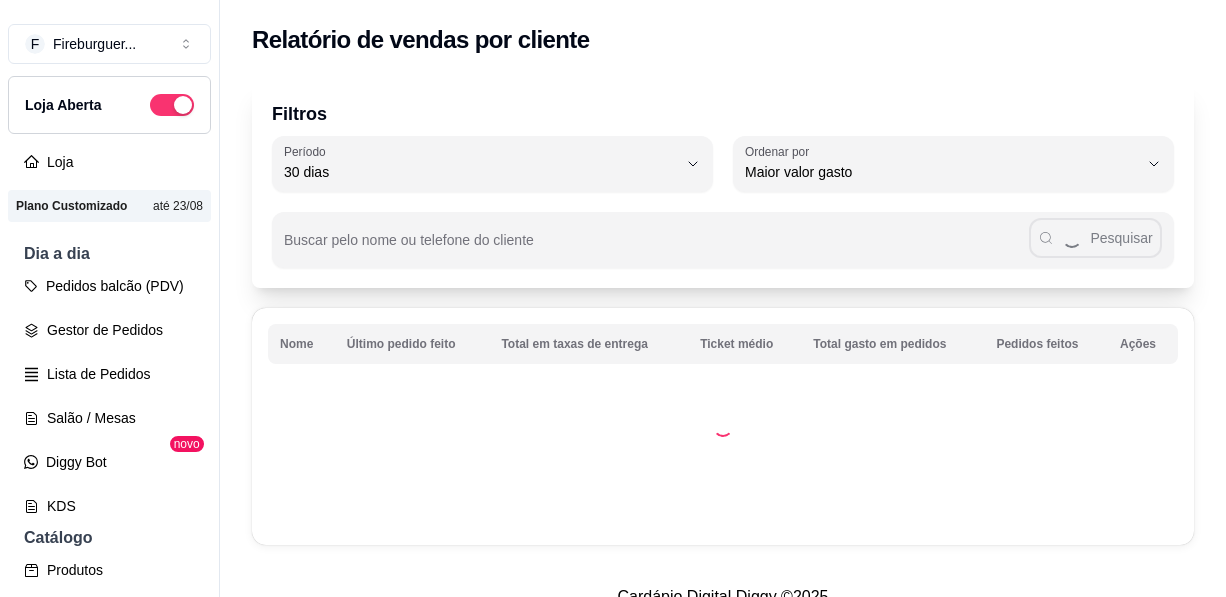 select on "30" 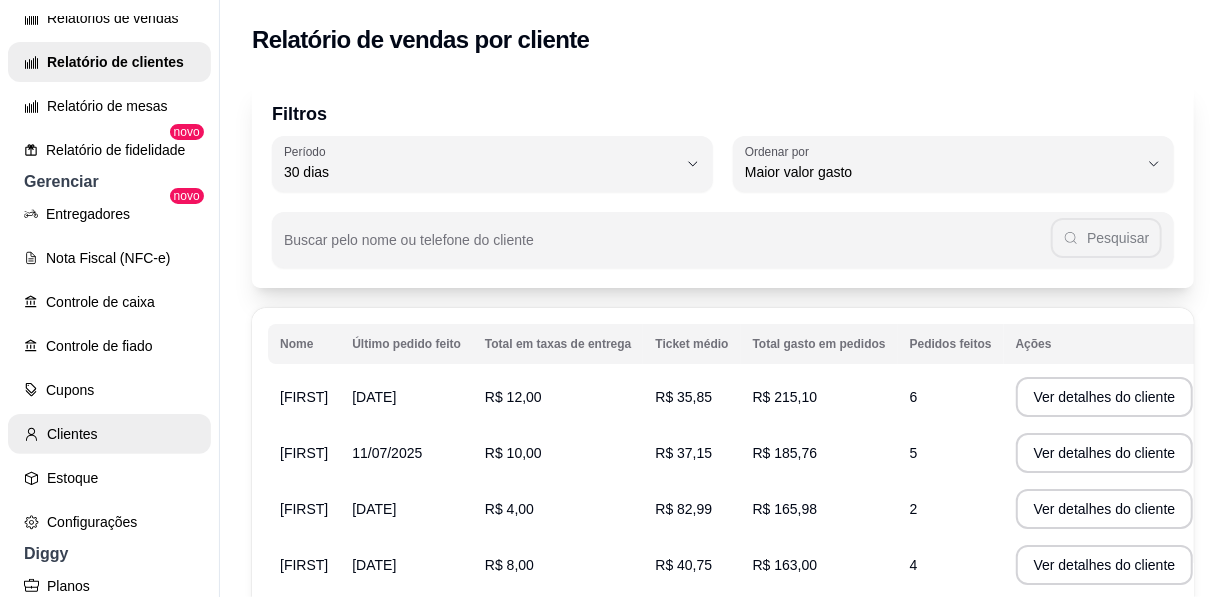 scroll, scrollTop: 180, scrollLeft: 0, axis: vertical 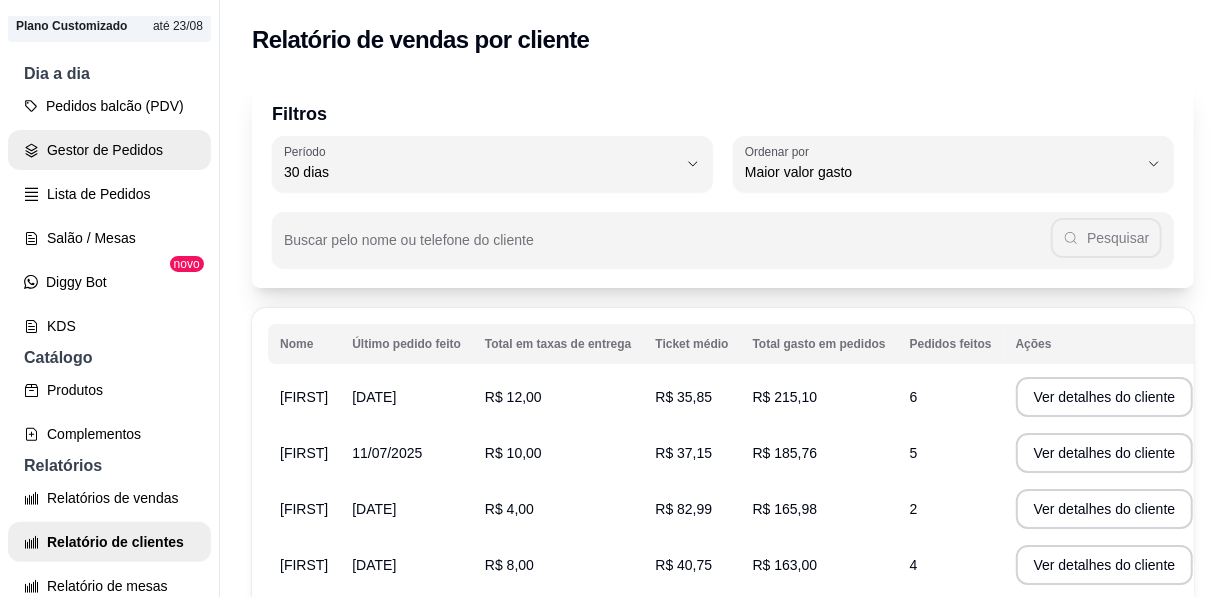 click on "Gestor de Pedidos" at bounding box center (109, 150) 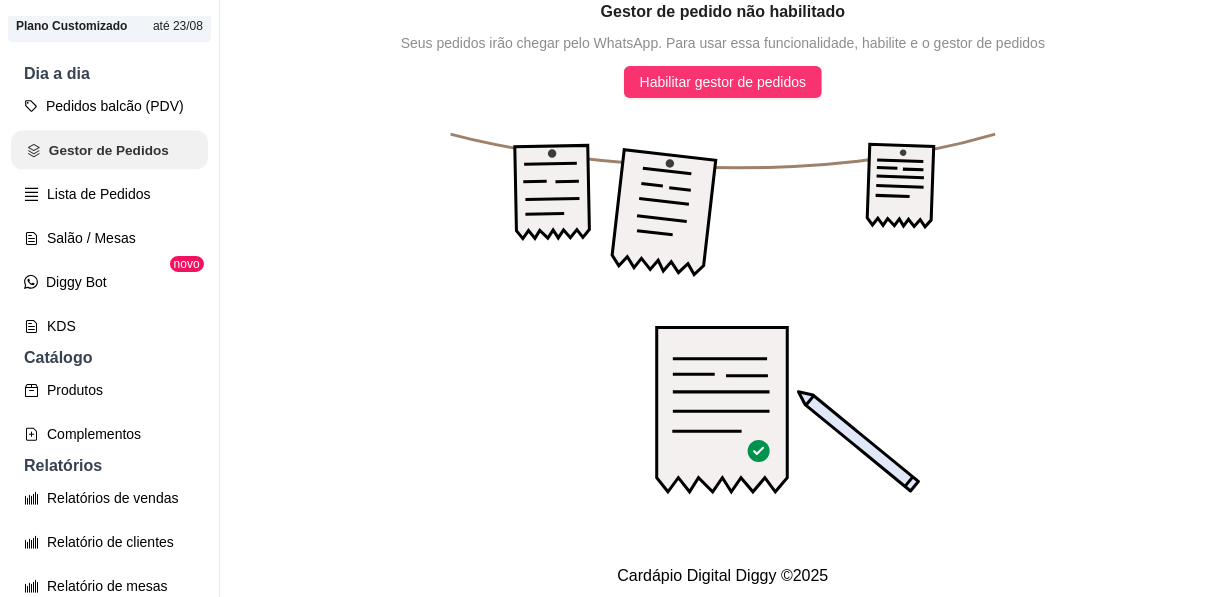 click on "Gestor de Pedidos" at bounding box center [109, 150] 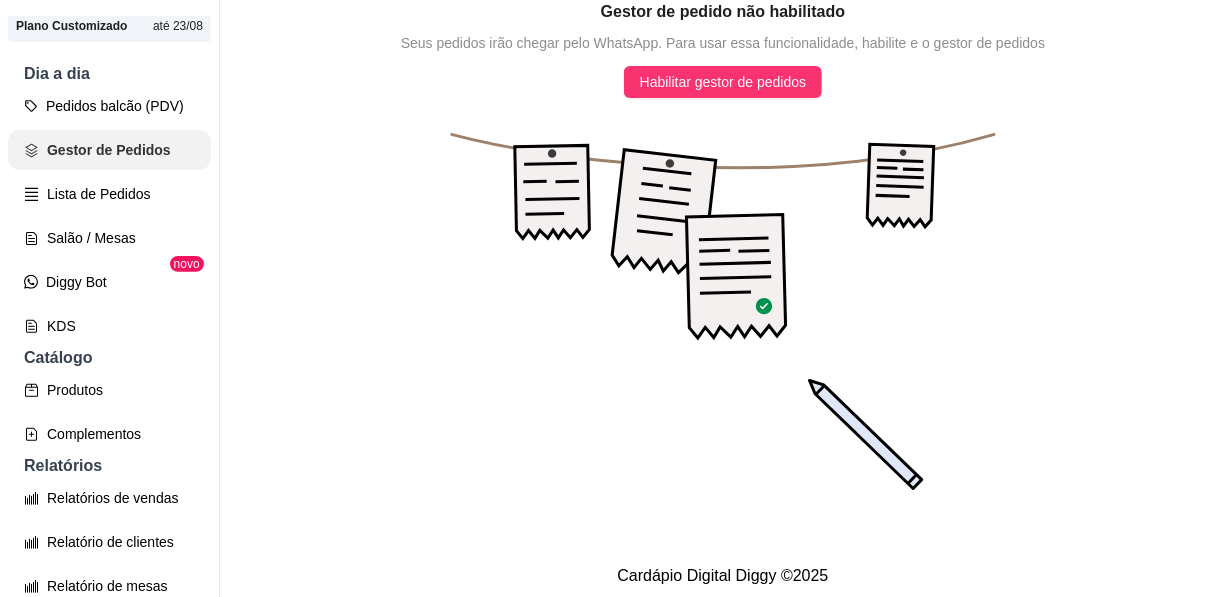 click on "Lista de Pedidos" at bounding box center [109, 194] 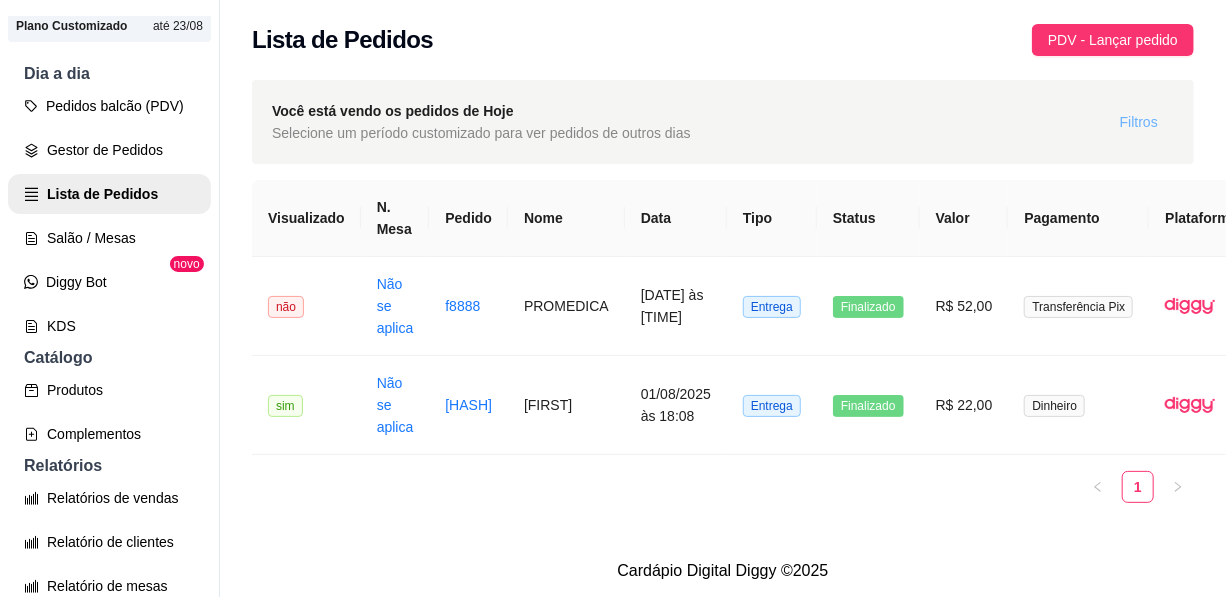 click on "Filtros" at bounding box center (1139, 122) 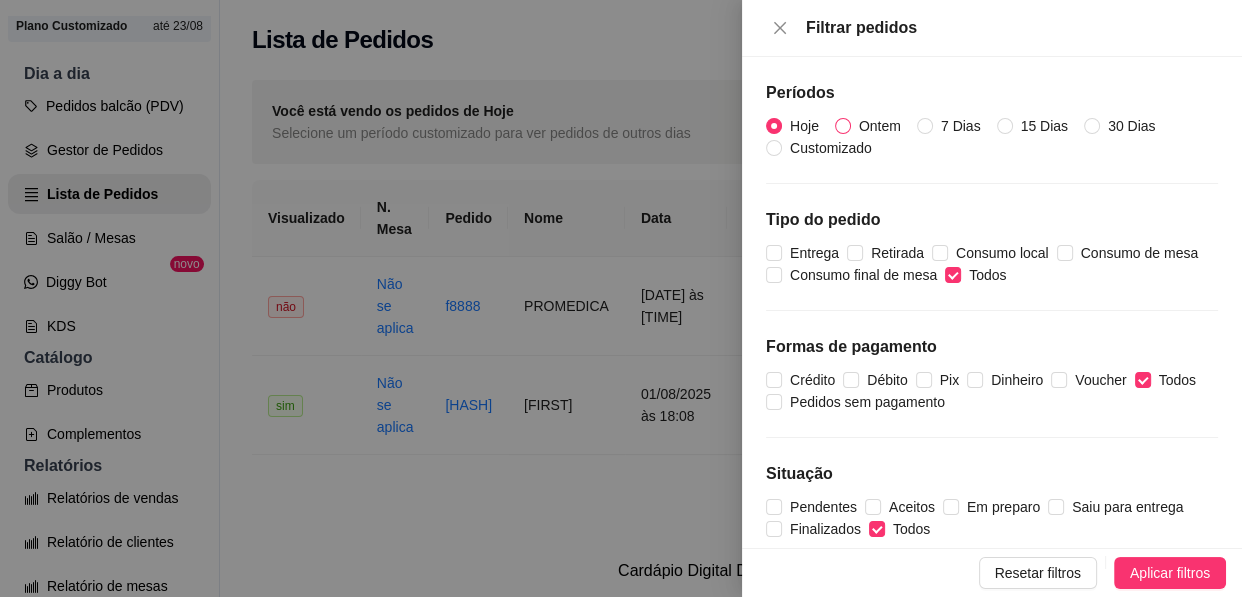 click on "Ontem" at bounding box center [880, 126] 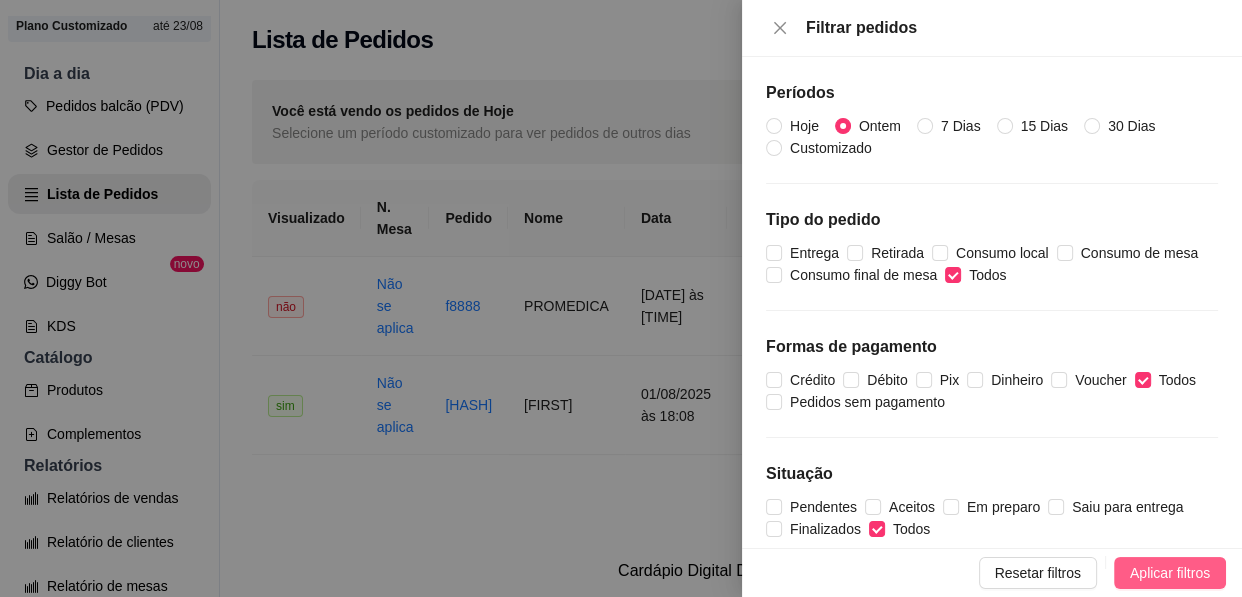 click on "Aplicar filtros" at bounding box center (1170, 573) 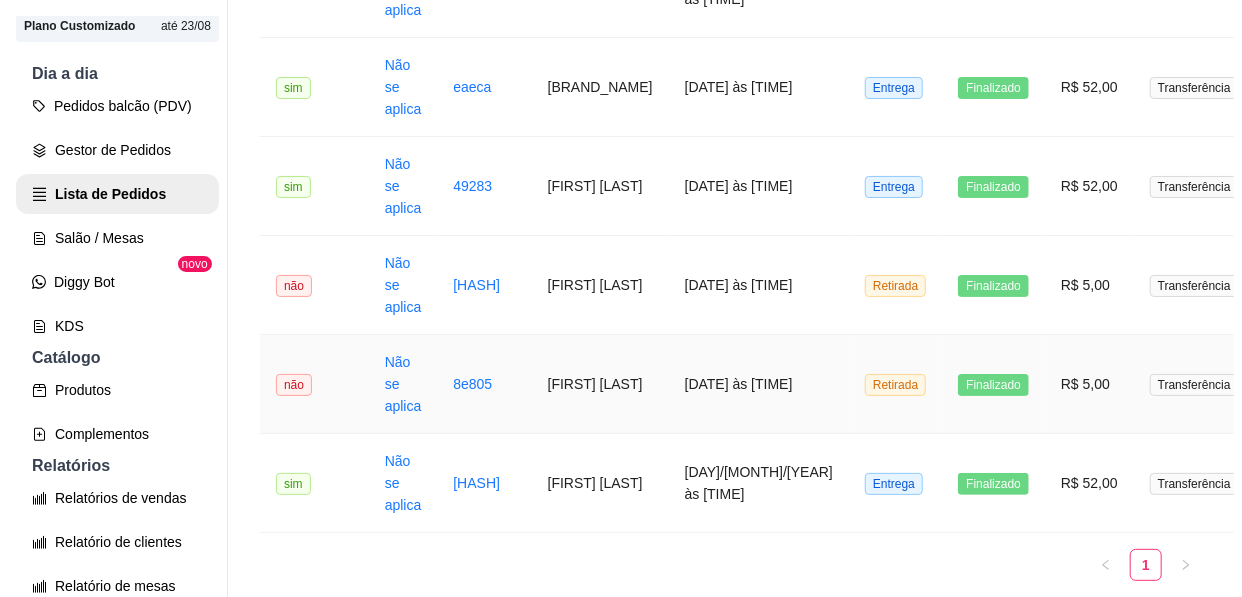 scroll, scrollTop: 1636, scrollLeft: 0, axis: vertical 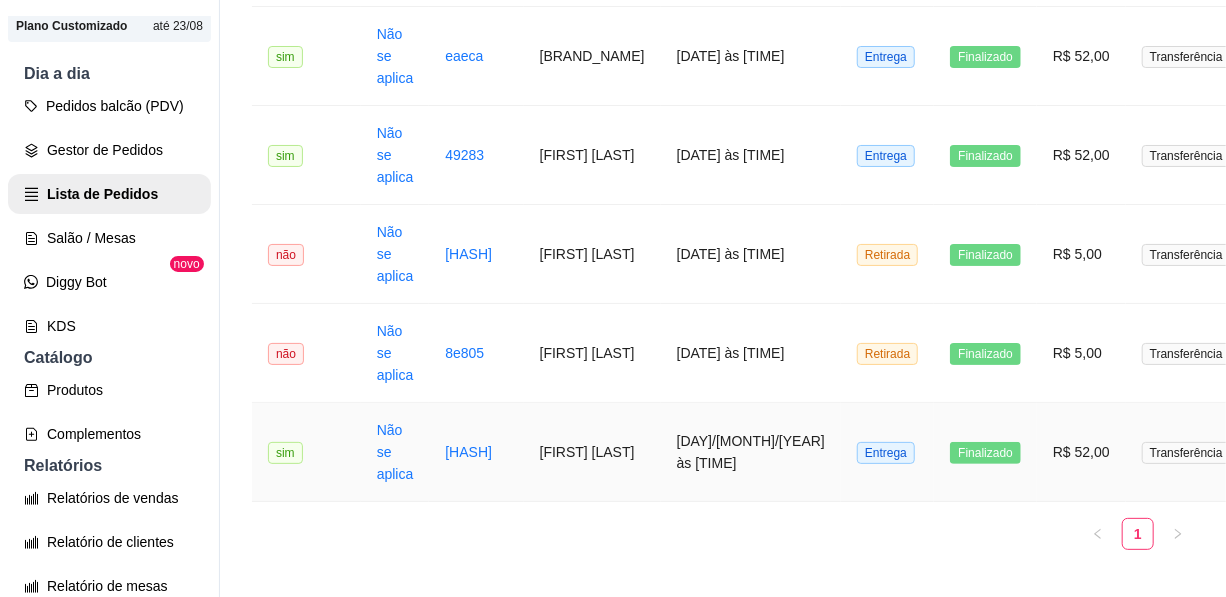 click on "[DAY]/[MONTH]/[YEAR] às [TIME]" at bounding box center (751, 452) 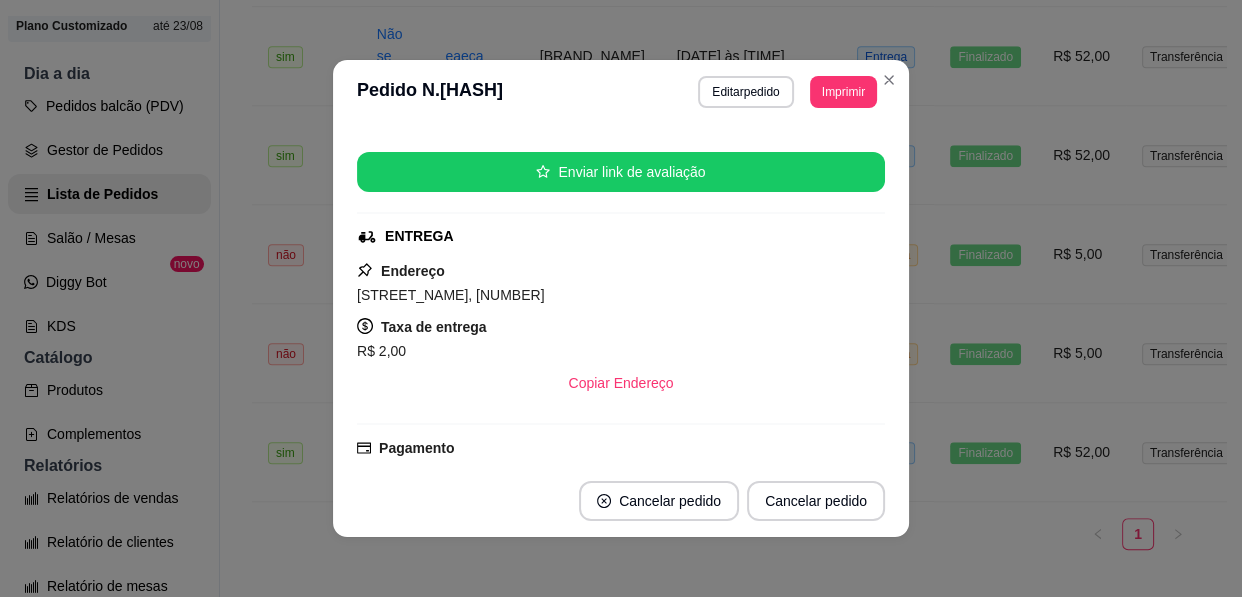 scroll, scrollTop: 181, scrollLeft: 0, axis: vertical 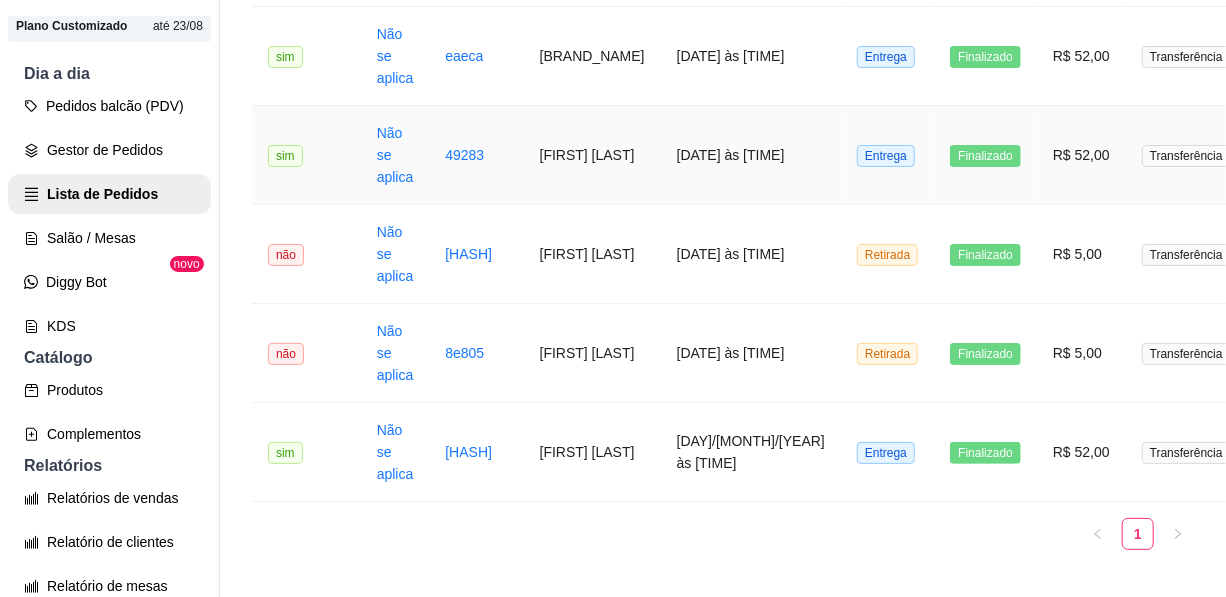 click on "[DATE] às [TIME]" at bounding box center (751, 155) 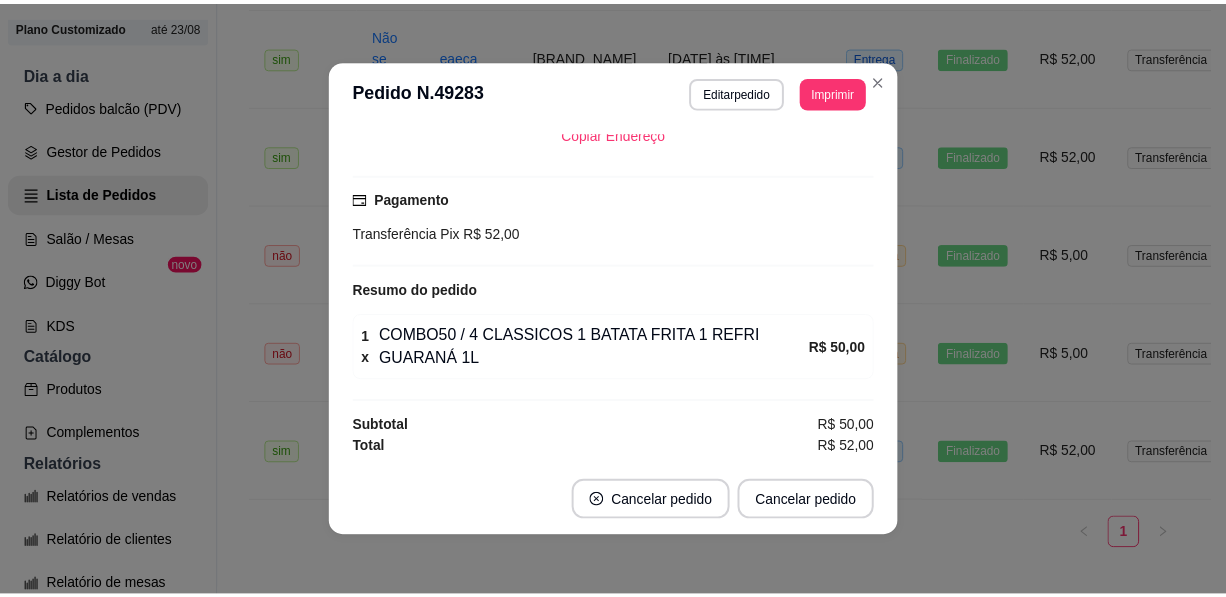 scroll, scrollTop: 0, scrollLeft: 0, axis: both 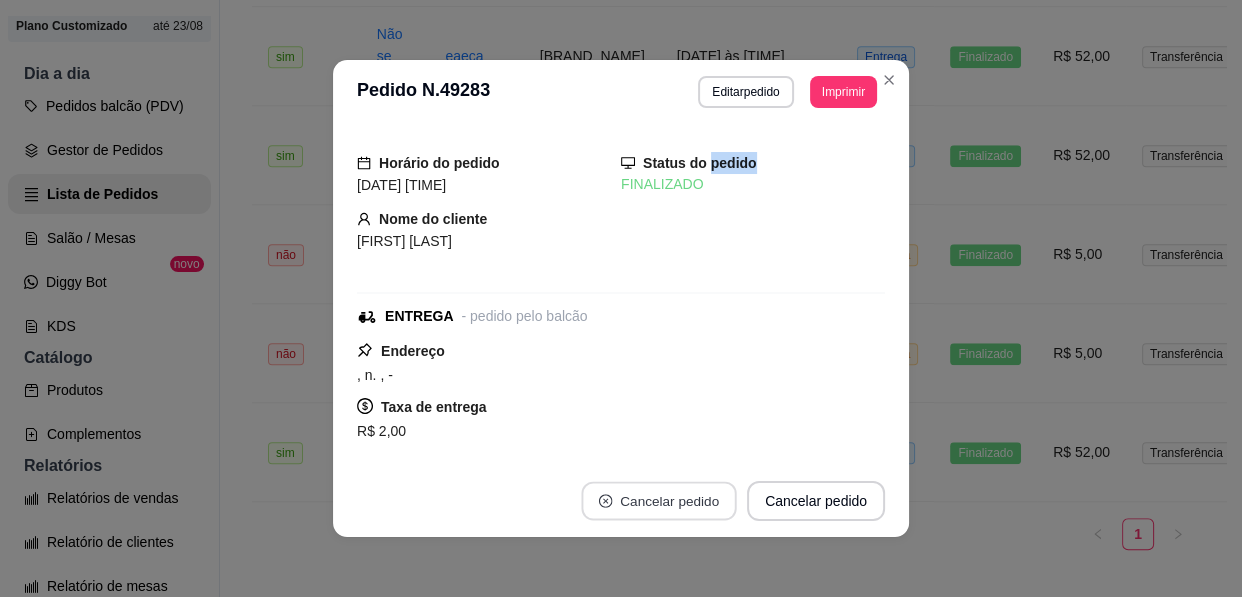 click on "Cancelar pedido" at bounding box center (658, 501) 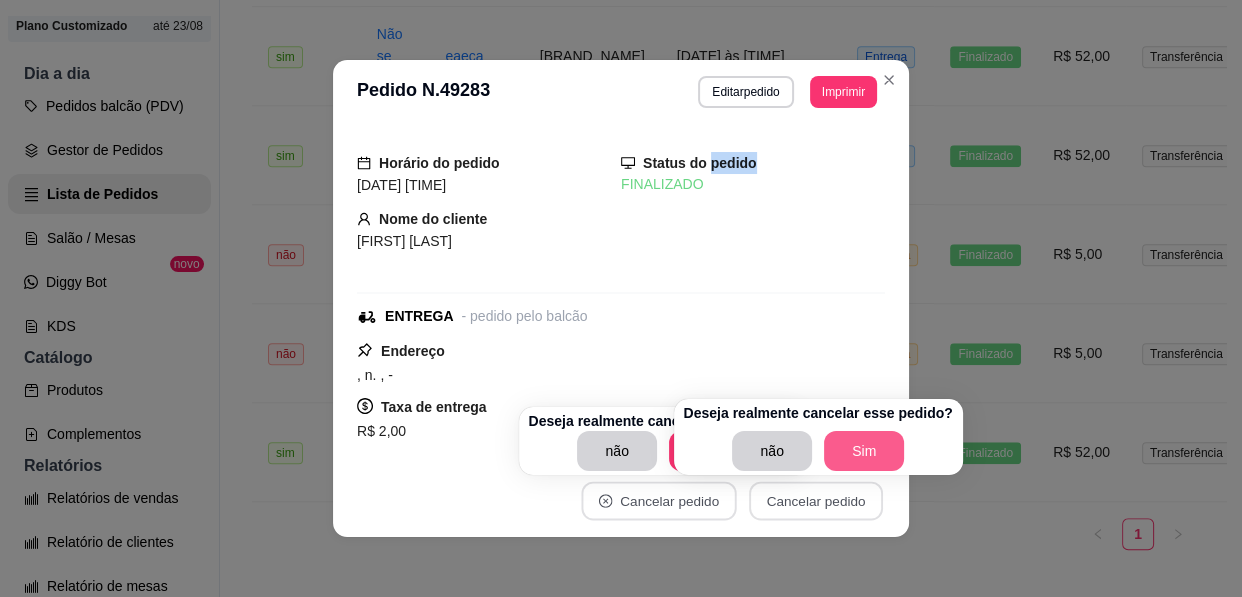 click on "Sim" at bounding box center (864, 451) 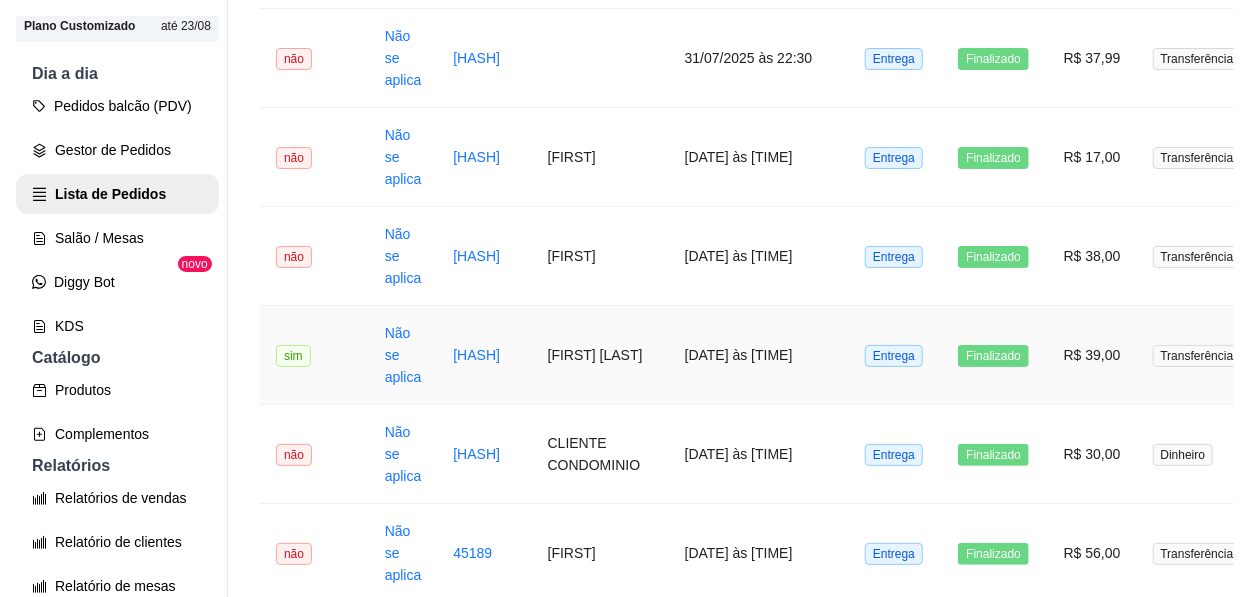 scroll, scrollTop: 0, scrollLeft: 0, axis: both 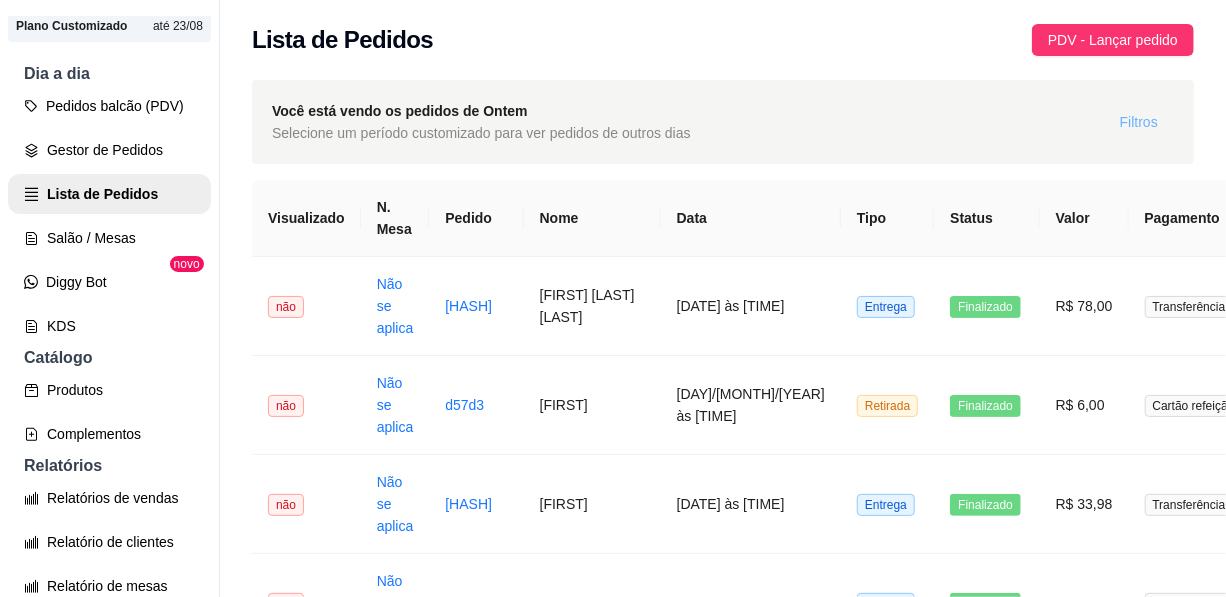 click on "Filtros" at bounding box center [1139, 122] 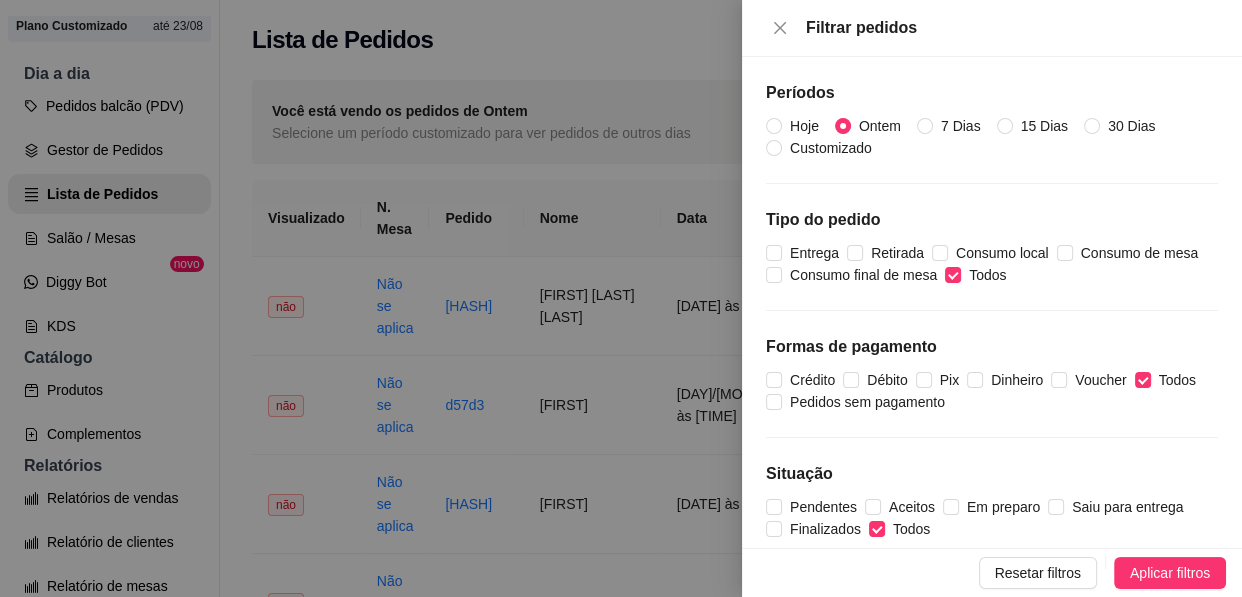 click on "Períodos Hoje Ontem 7 Dias 15 Dias 30 Dias Customizado Tipo do pedido Entrega Retirada Consumo local Consumo de mesa Consumo final de mesa Todos Formas de pagamento Crédito Débito Pix Dinheiro Voucher Todos Pedidos sem pagamento Situação Pendentes Aceitos Em preparo Saiu para entrega Finalizados Todos Plataforma iFood Diggy" at bounding box center (992, 302) 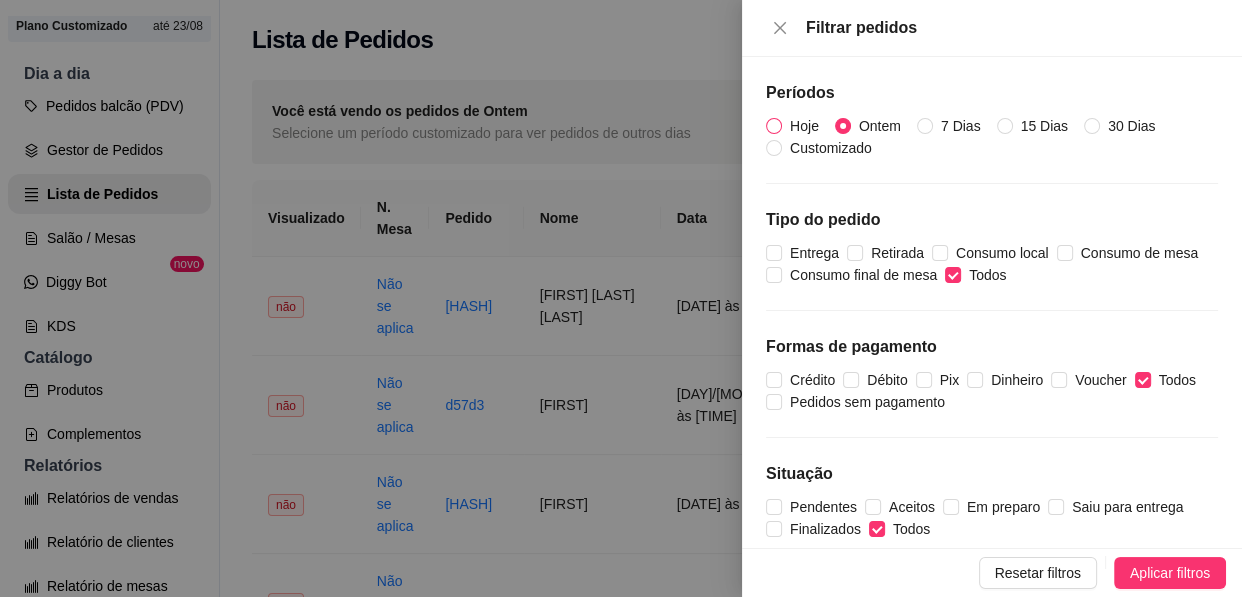 click on "Hoje" at bounding box center [804, 126] 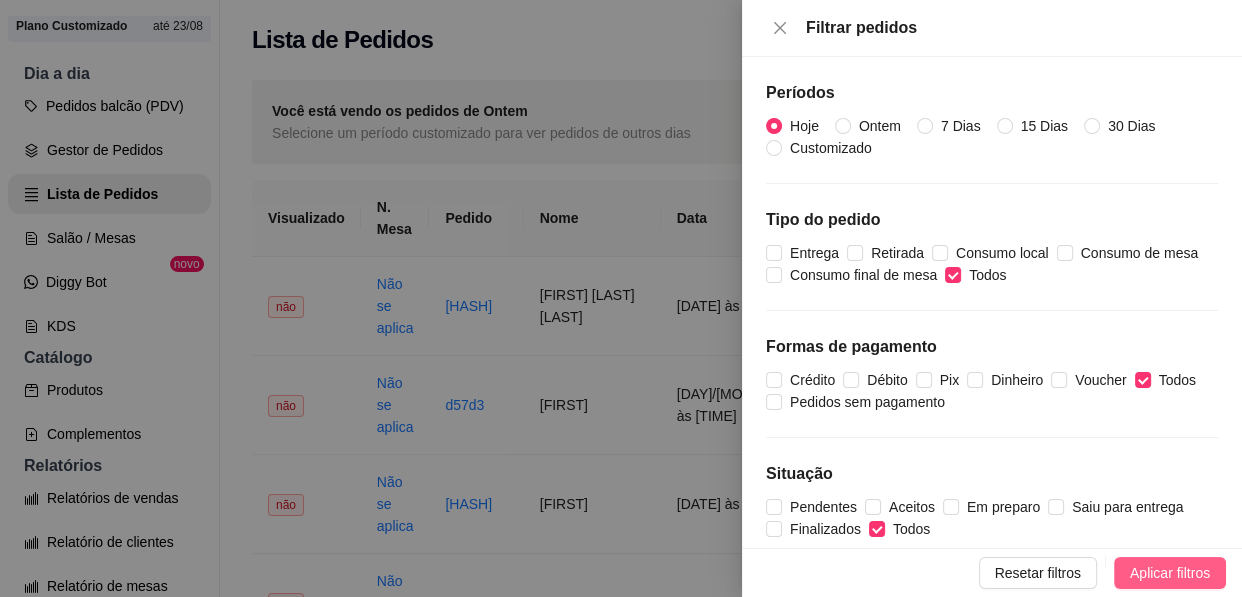click on "Aplicar filtros" at bounding box center (1170, 573) 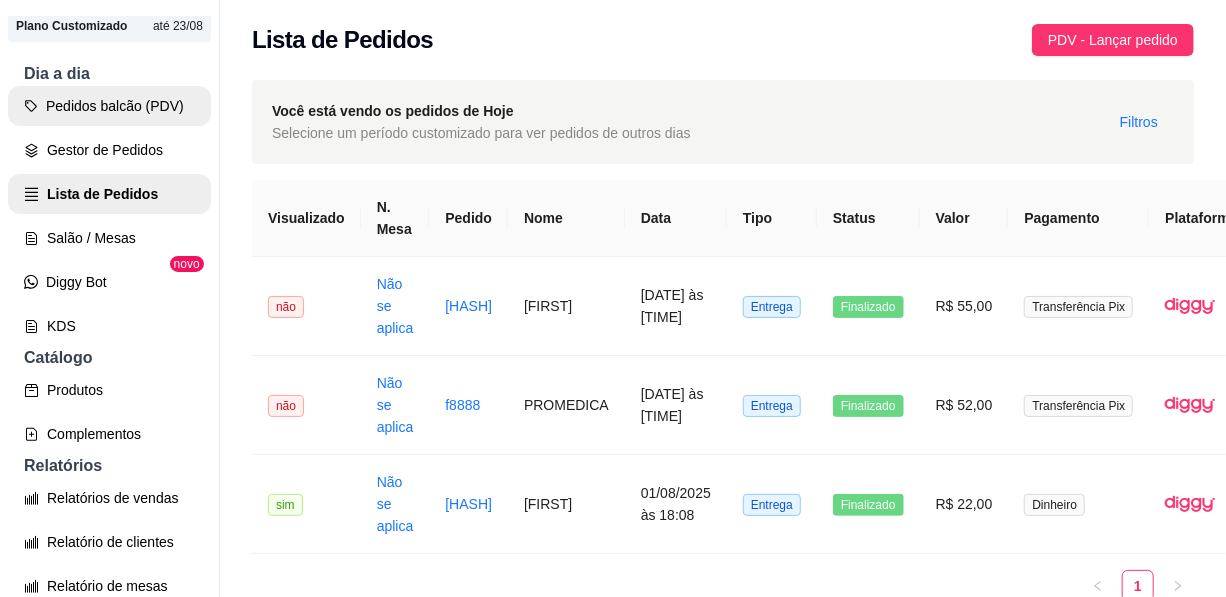 click on "Pedidos balcão (PDV)" at bounding box center [109, 106] 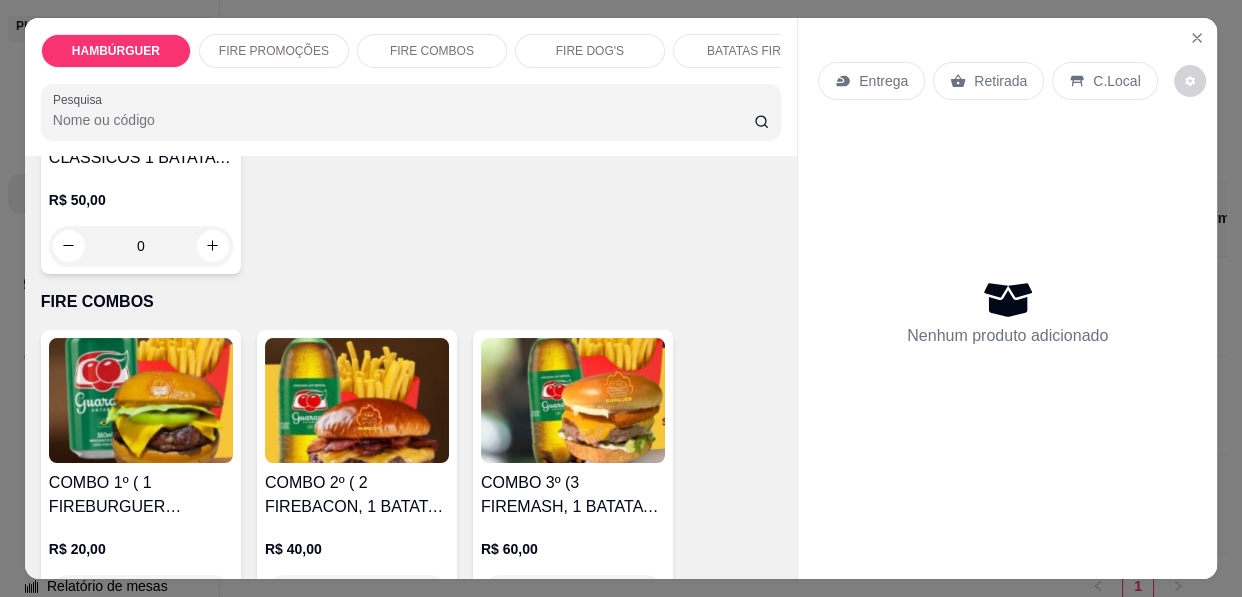 scroll, scrollTop: 1909, scrollLeft: 0, axis: vertical 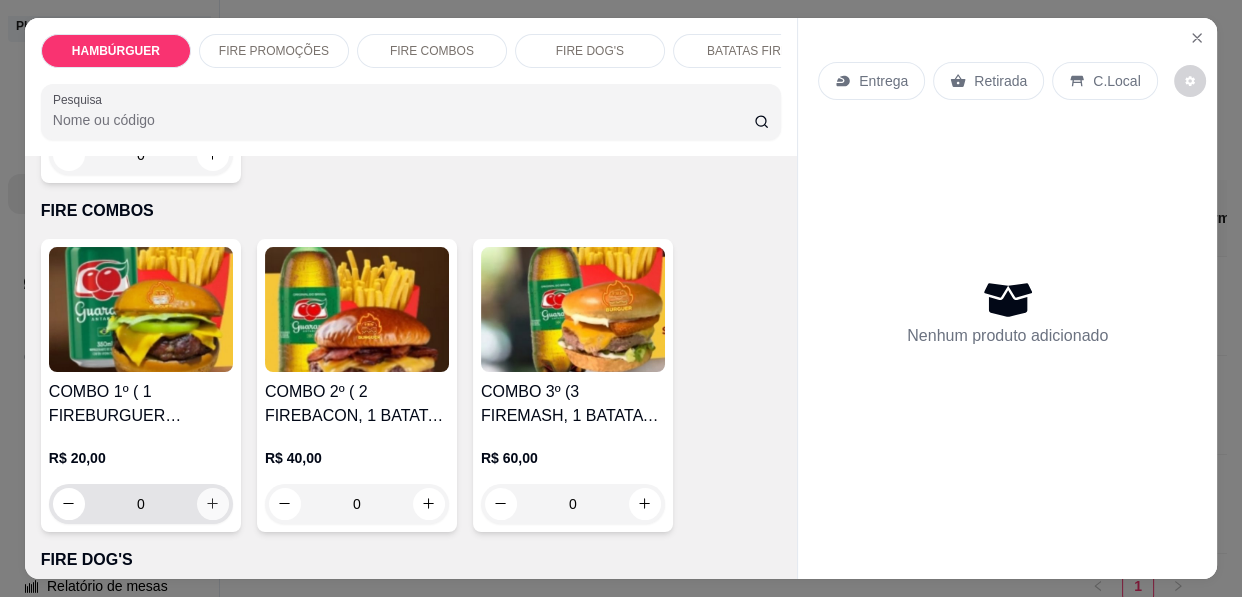 click 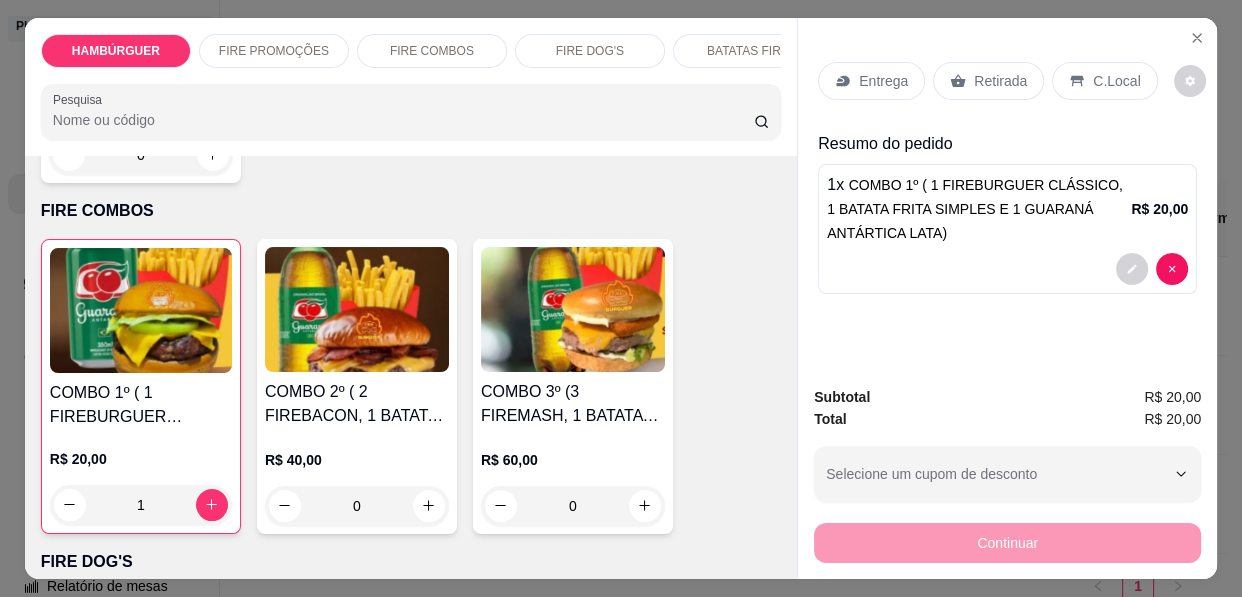 click on "Entrega" at bounding box center (883, 81) 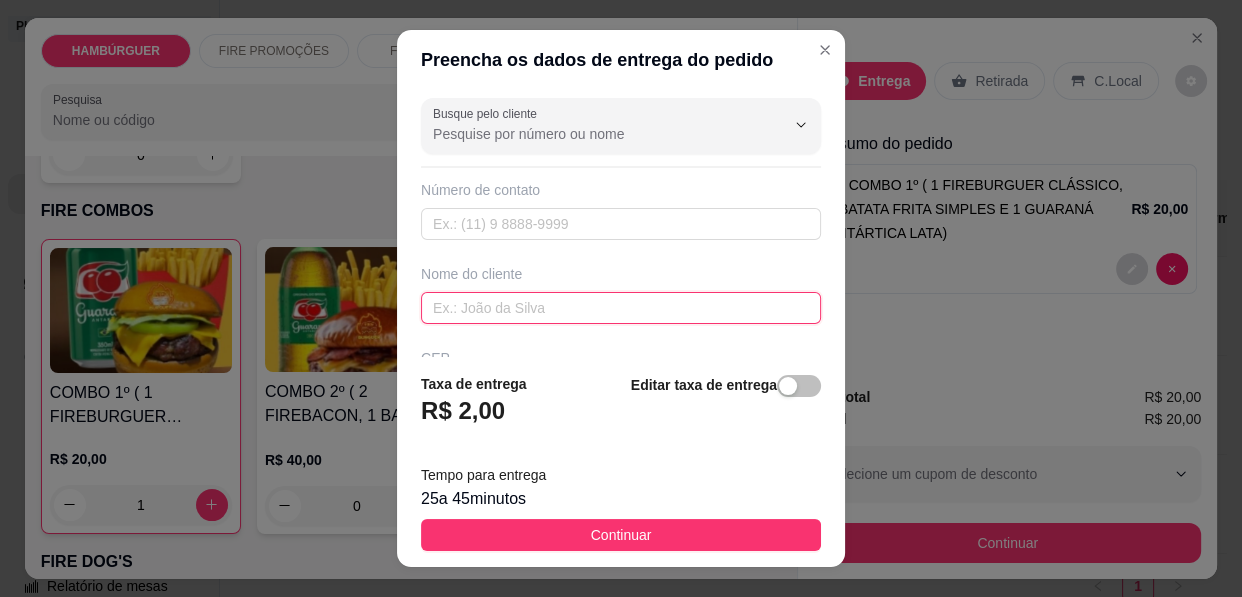 click at bounding box center (621, 308) 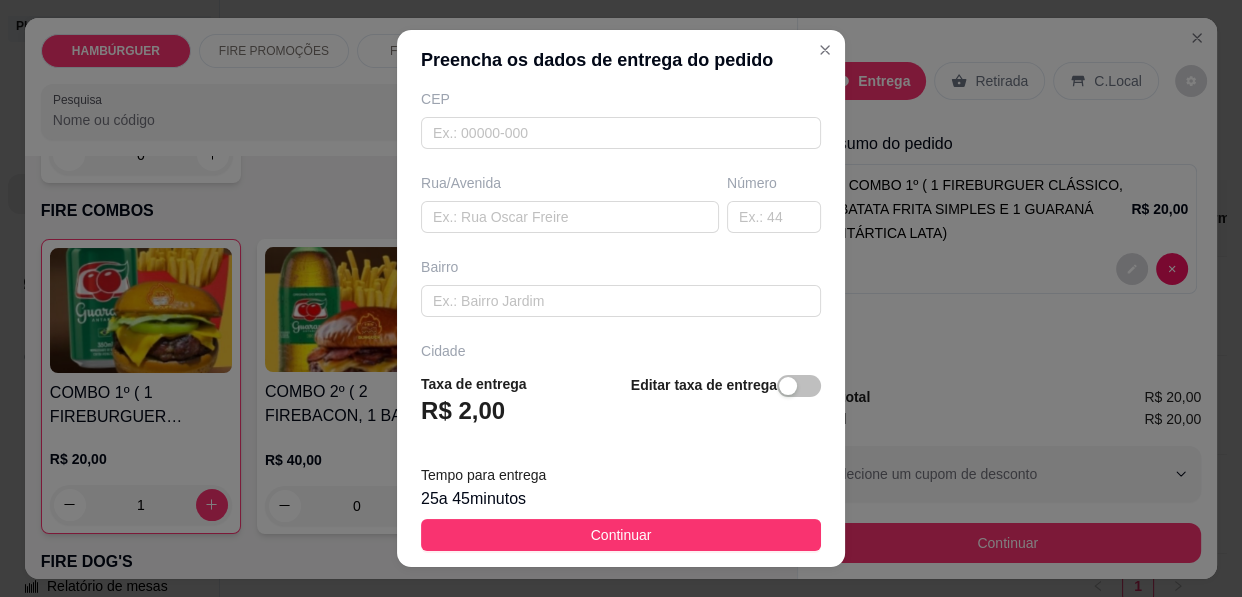 scroll, scrollTop: 272, scrollLeft: 0, axis: vertical 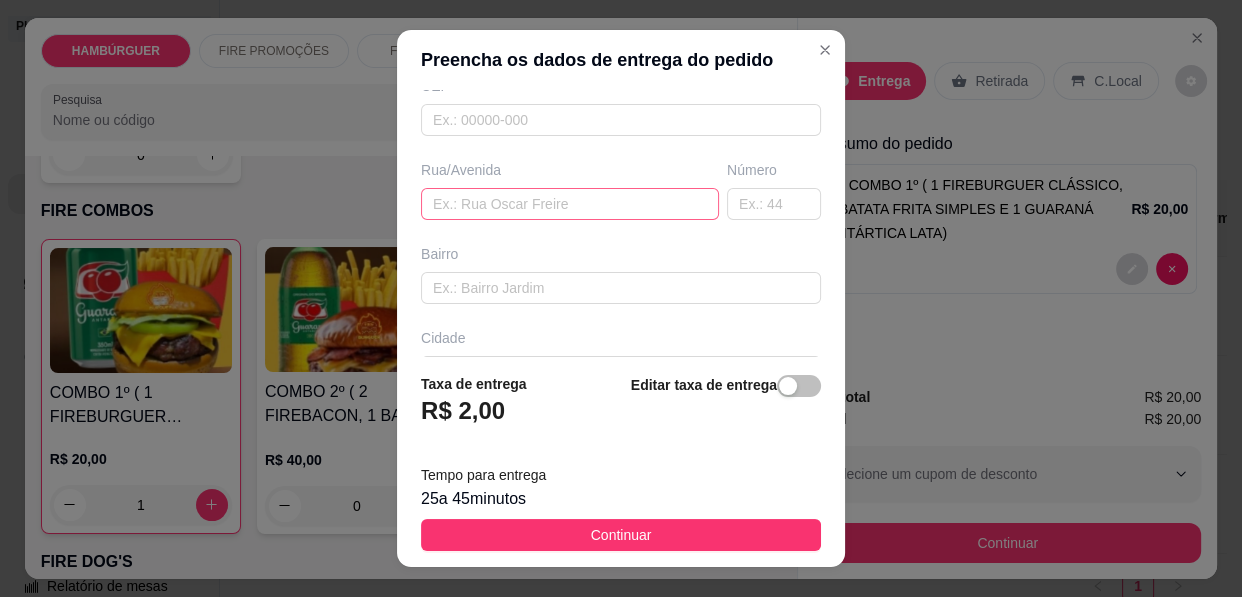 type on "[FIRST]" 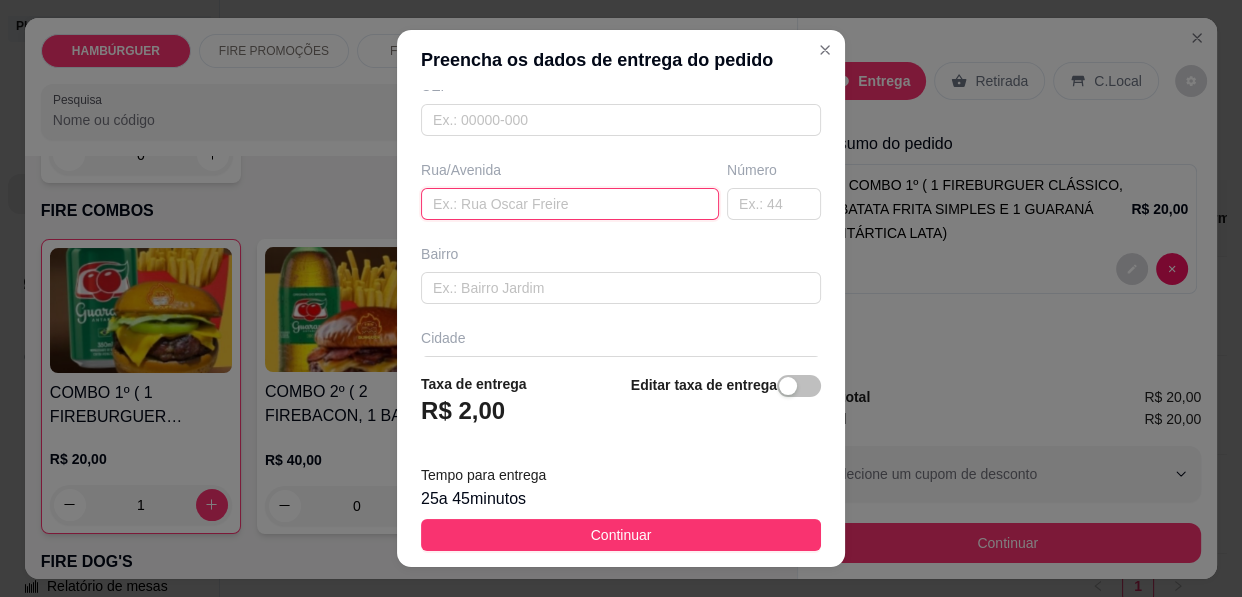 click at bounding box center [570, 204] 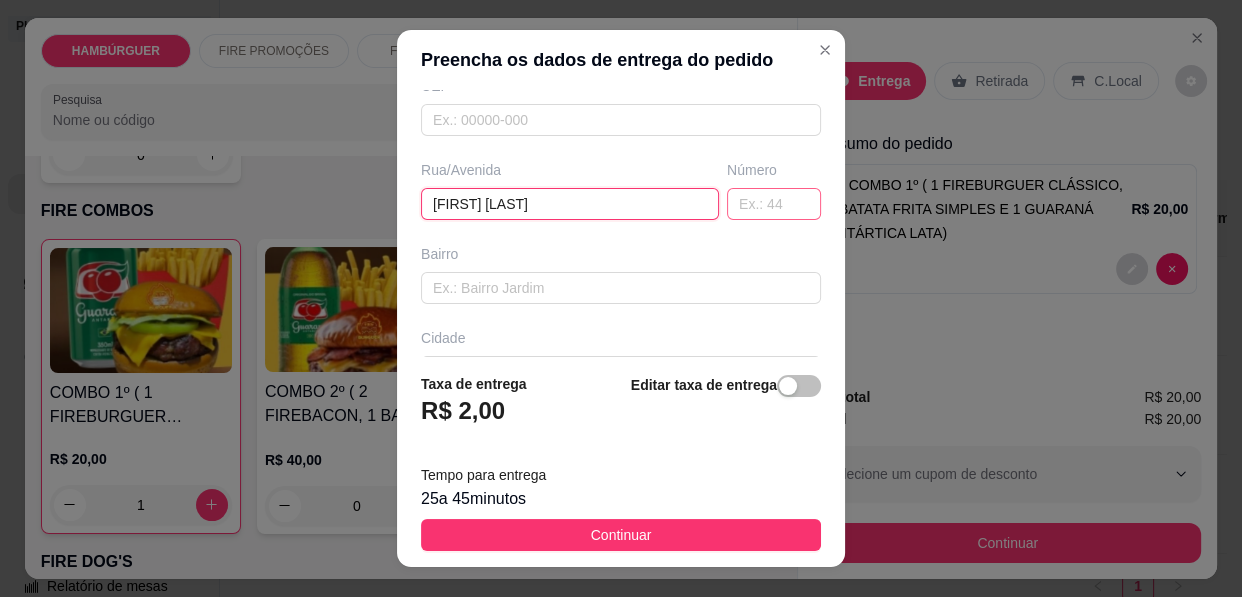 type on "[FIRST] [LAST]" 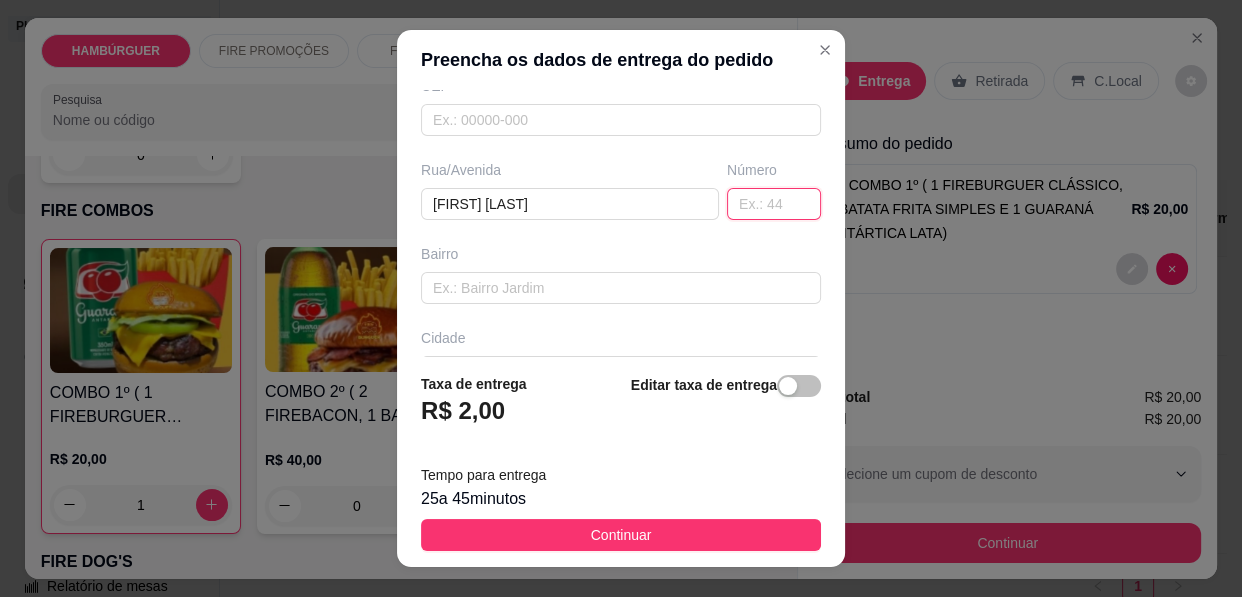 click at bounding box center (774, 204) 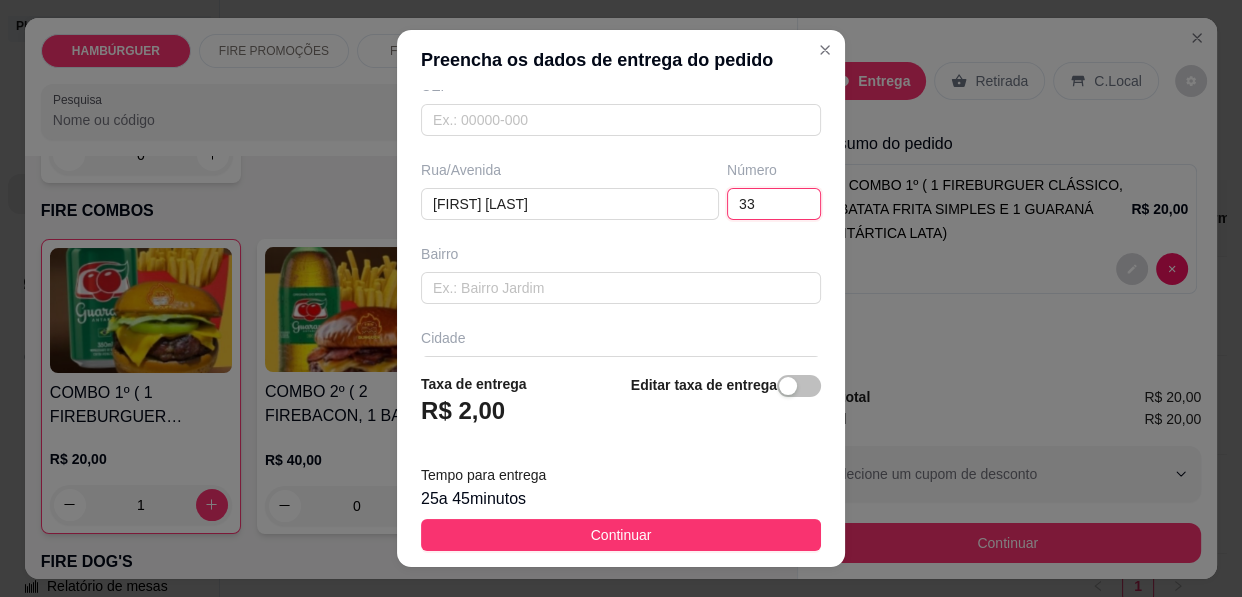 type on "332" 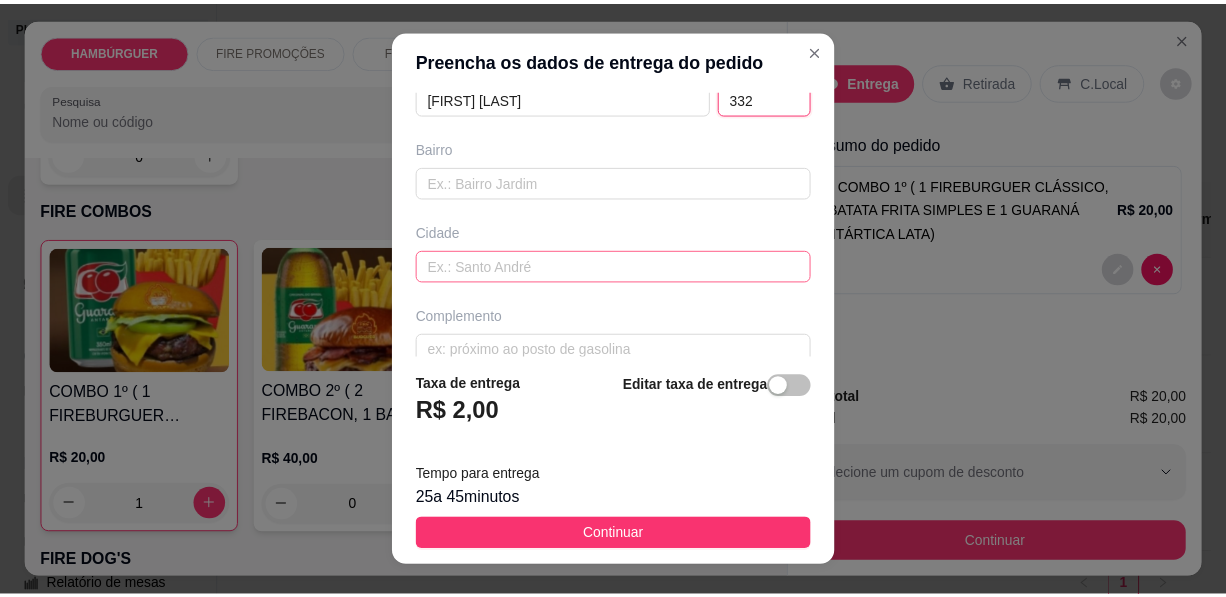 scroll, scrollTop: 404, scrollLeft: 0, axis: vertical 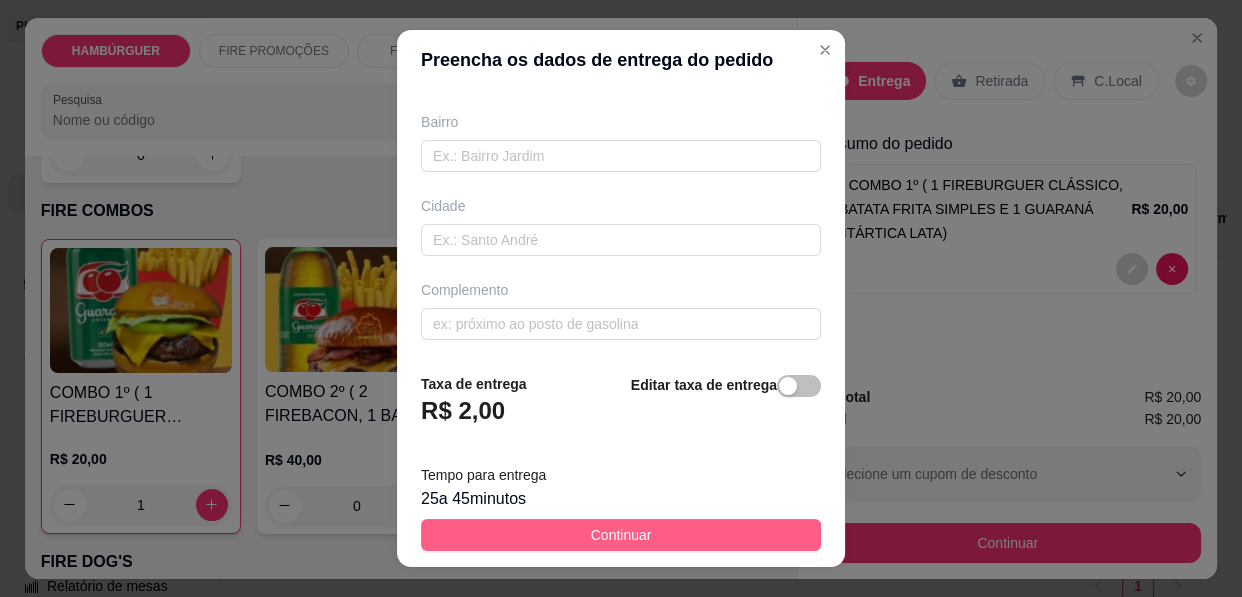 click on "Continuar" at bounding box center [621, 535] 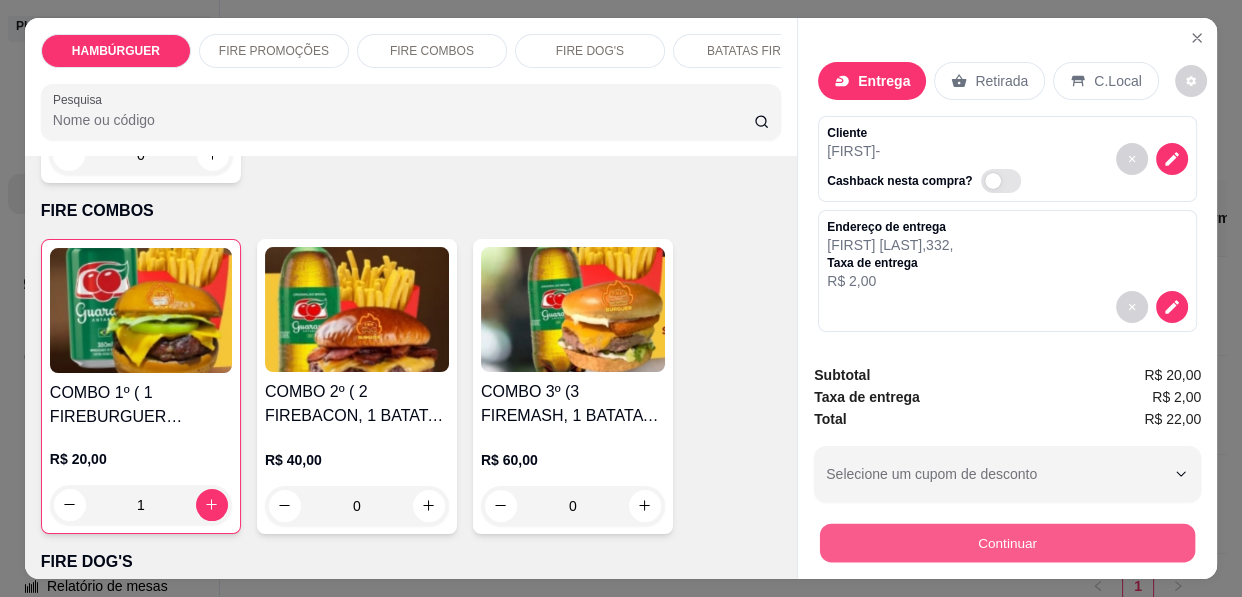click on "Continuar" at bounding box center [1007, 543] 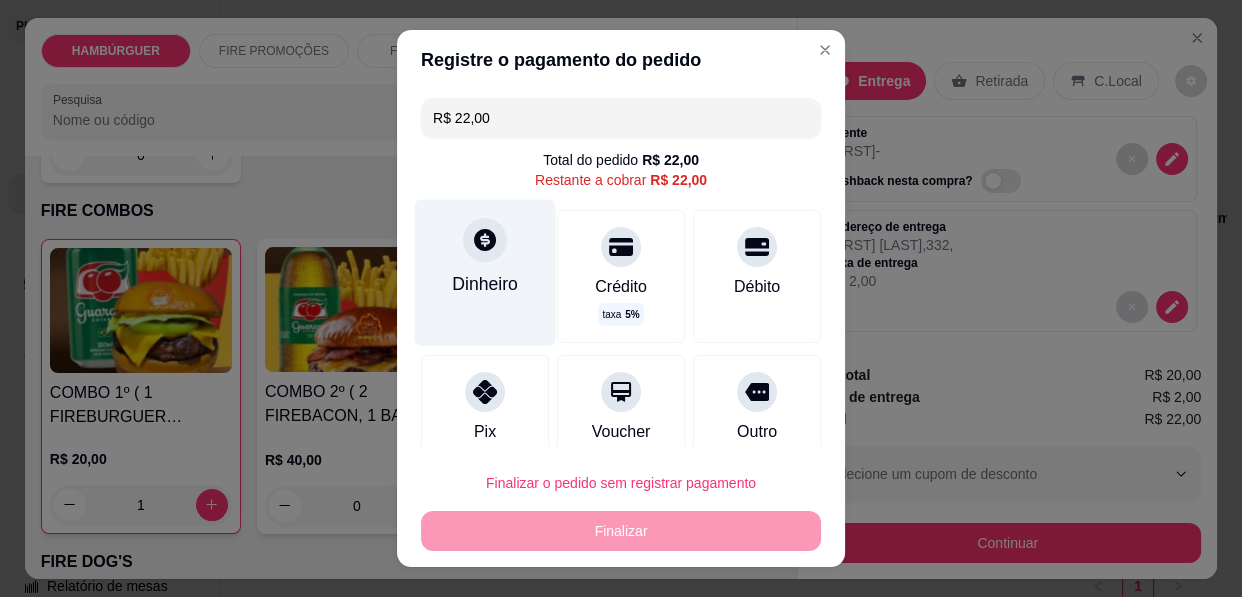 click 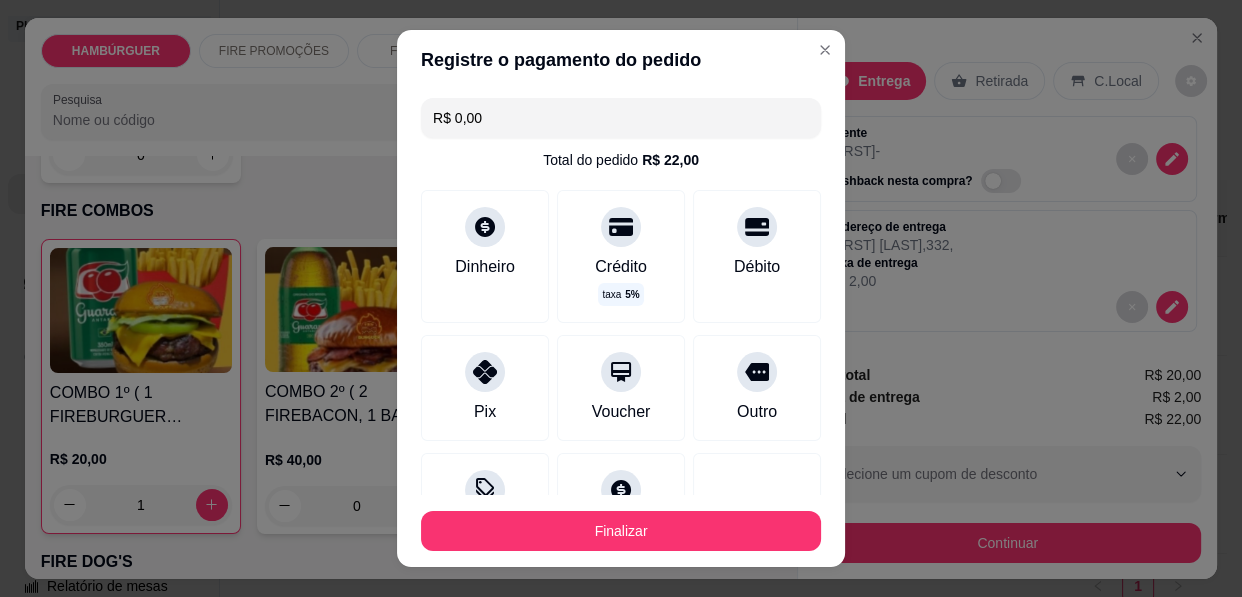 type on "R$ 0,00" 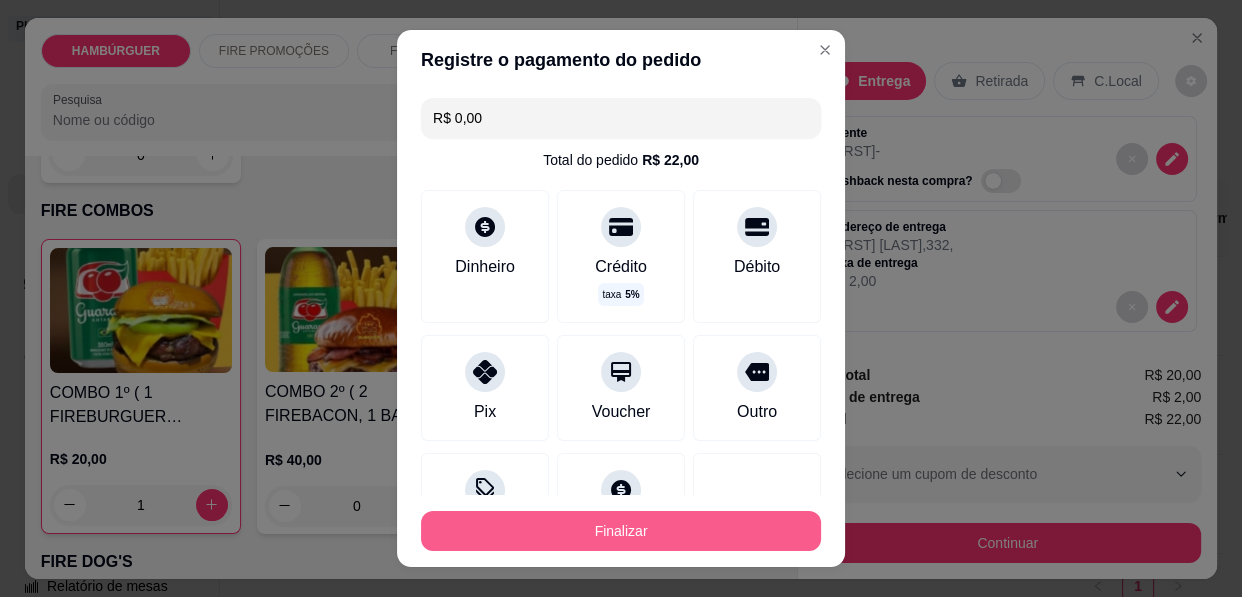 click on "Finalizar" at bounding box center [621, 531] 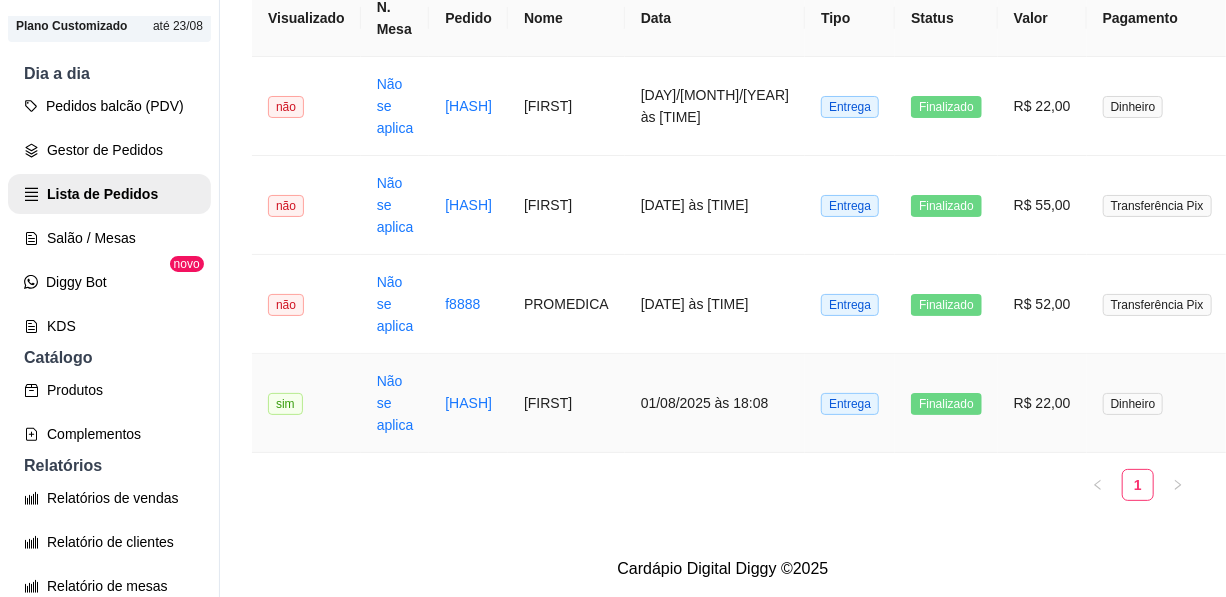 scroll, scrollTop: 214, scrollLeft: 0, axis: vertical 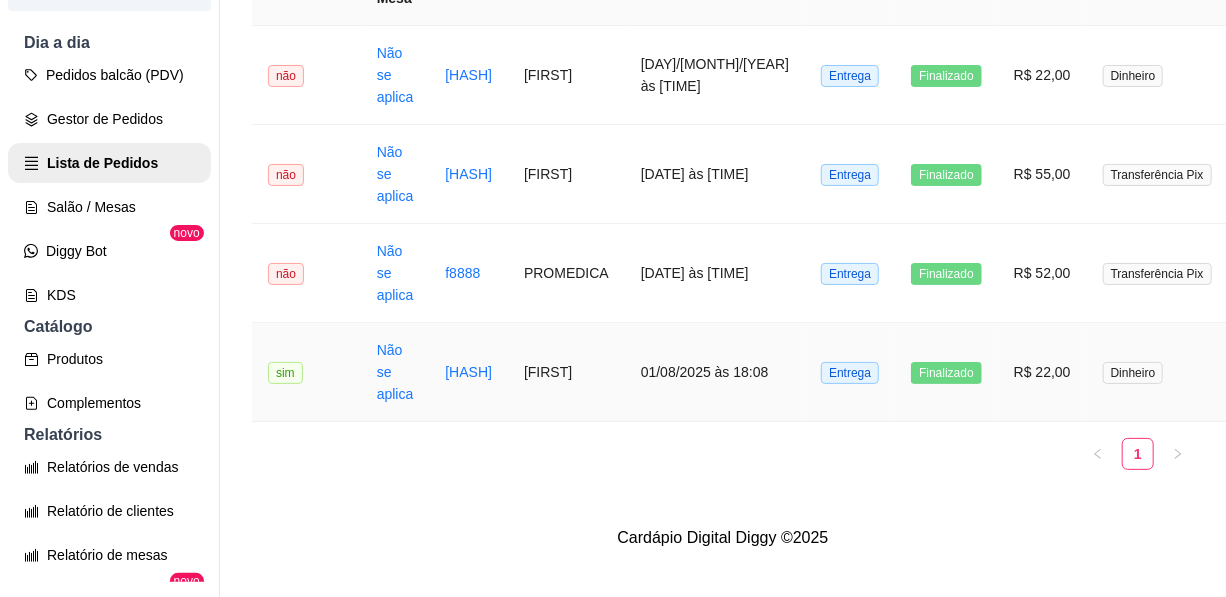 click on "Entrega" at bounding box center [850, 373] 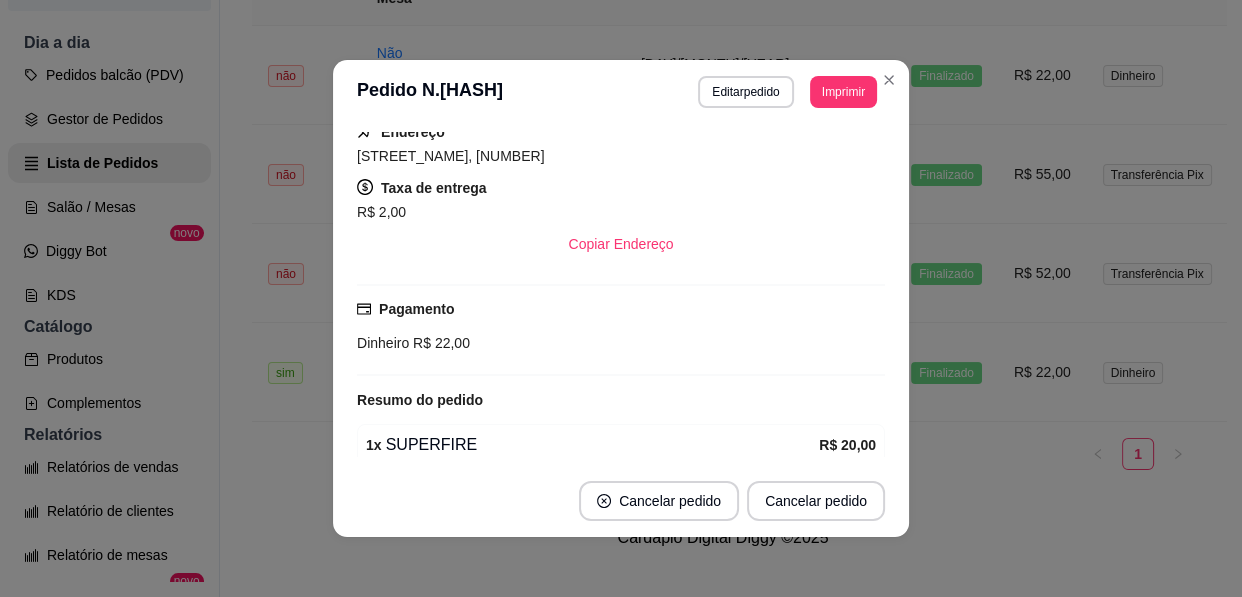 scroll, scrollTop: 404, scrollLeft: 0, axis: vertical 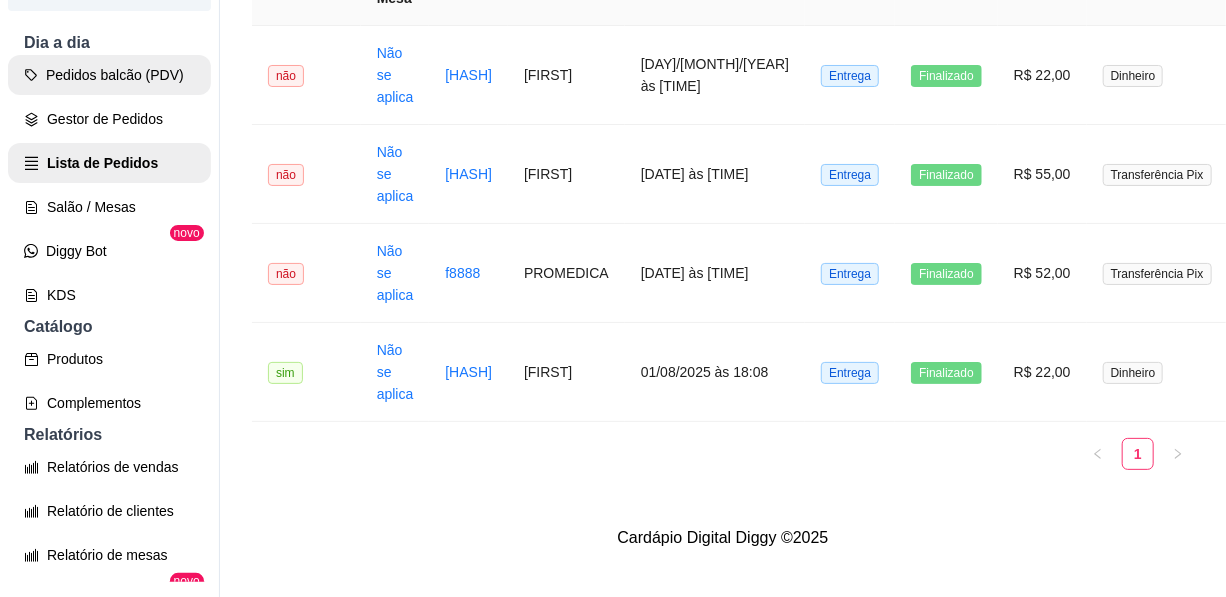 click on "Pedidos balcão (PDV)" at bounding box center (109, 75) 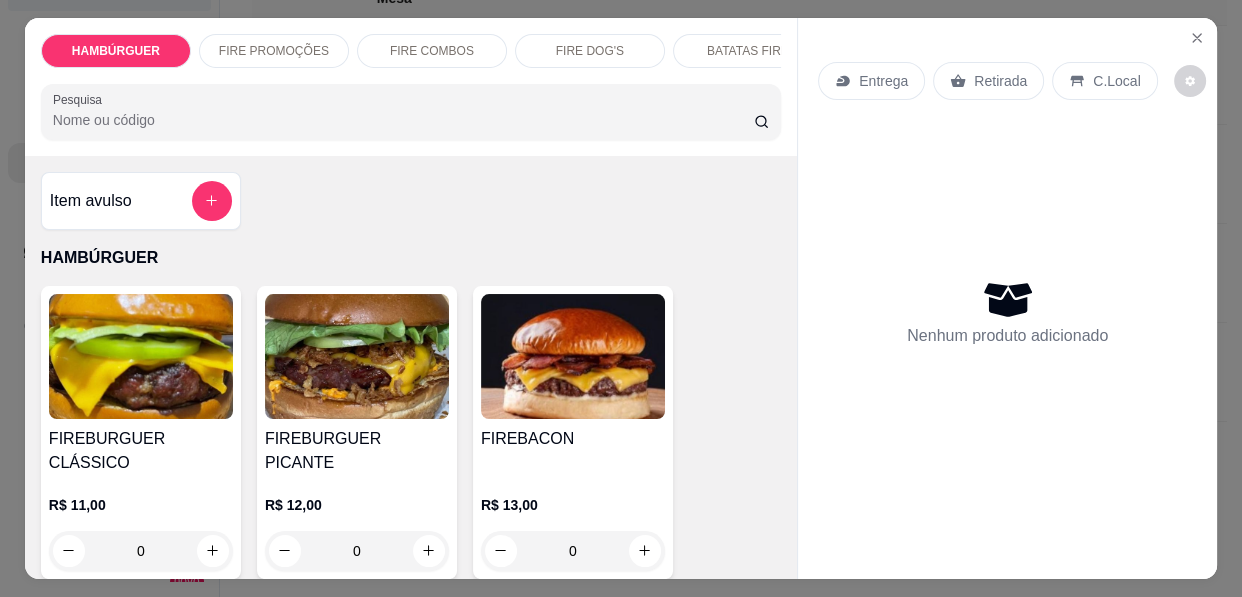 click on "0" at bounding box center [141, 551] 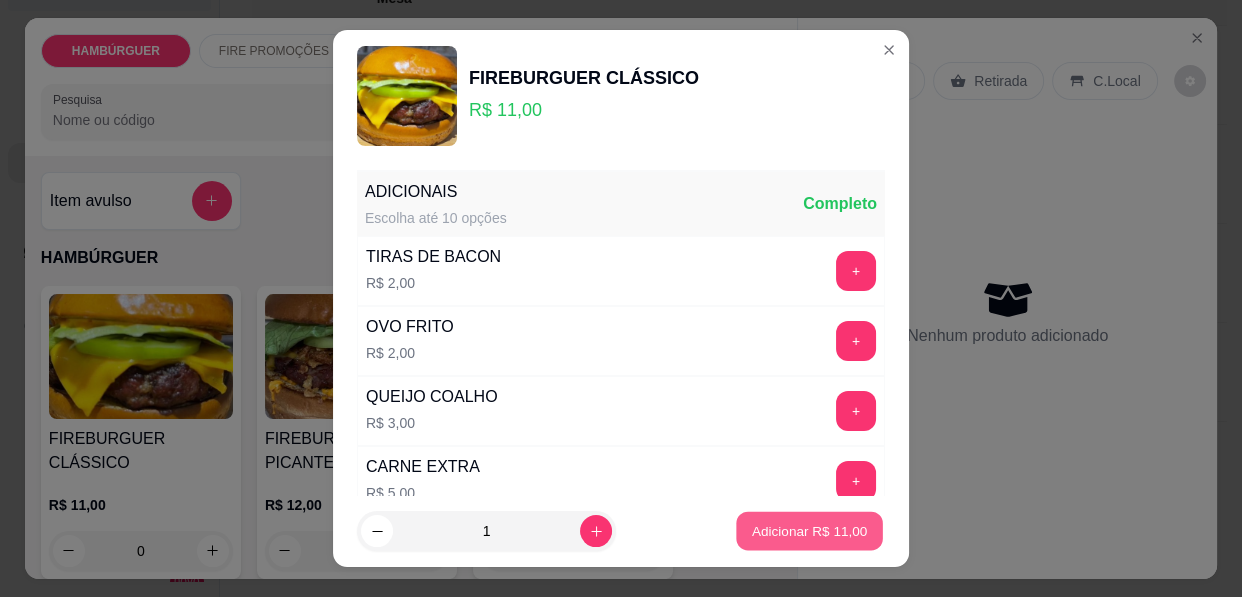 click on "Adicionar   R$ 11,00" at bounding box center (810, 530) 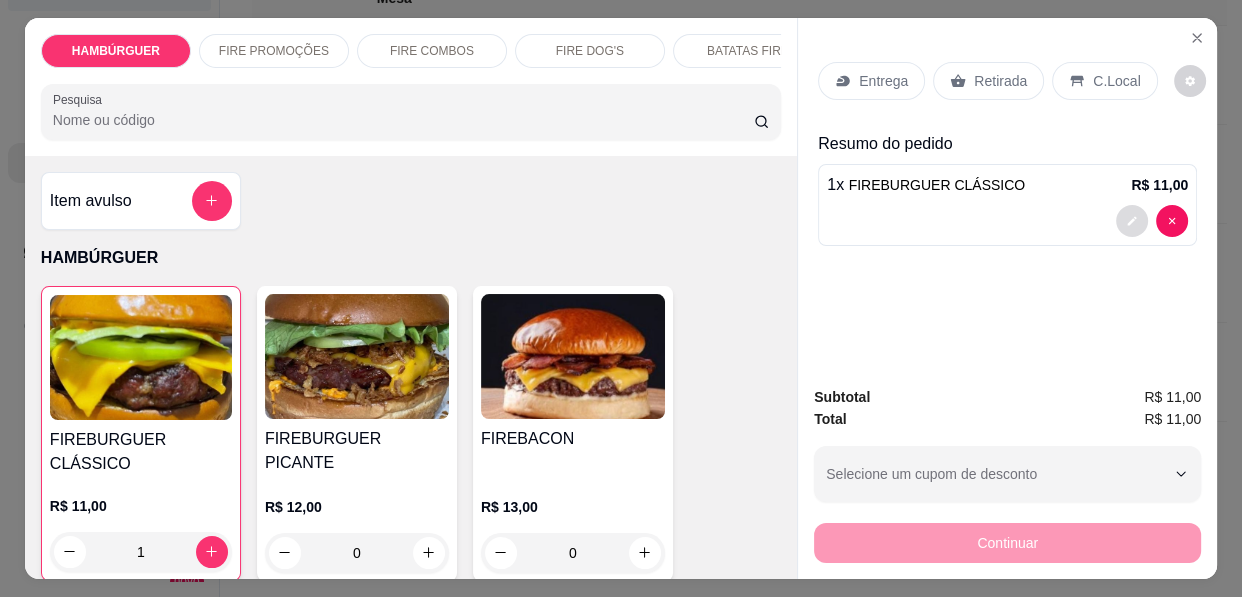 click 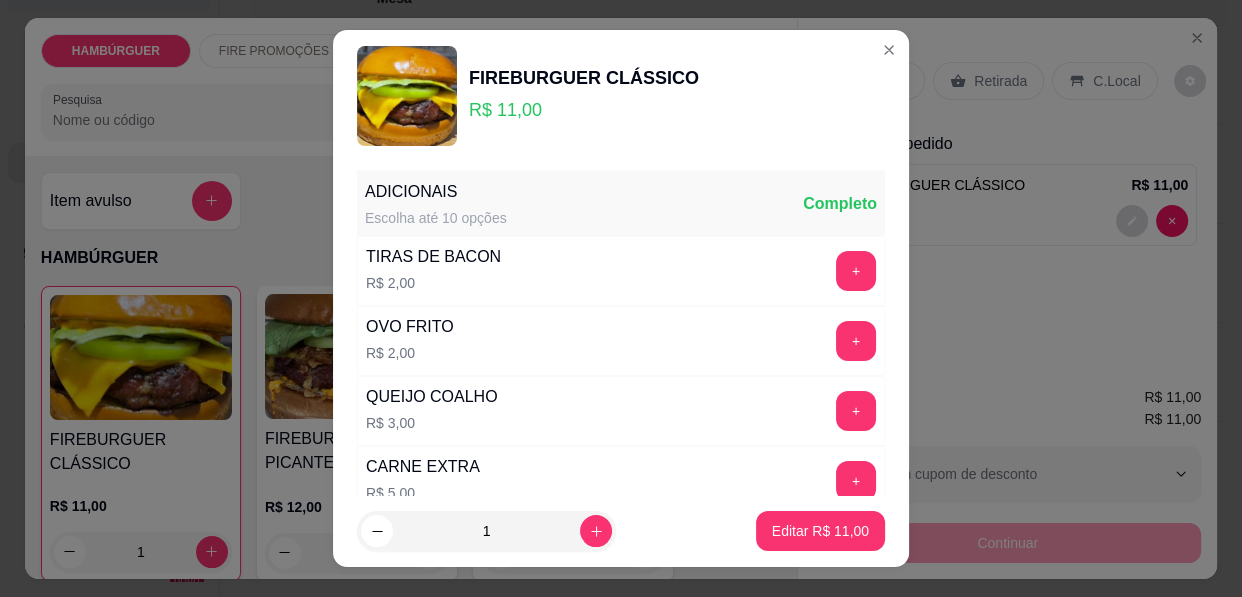scroll, scrollTop: 169, scrollLeft: 0, axis: vertical 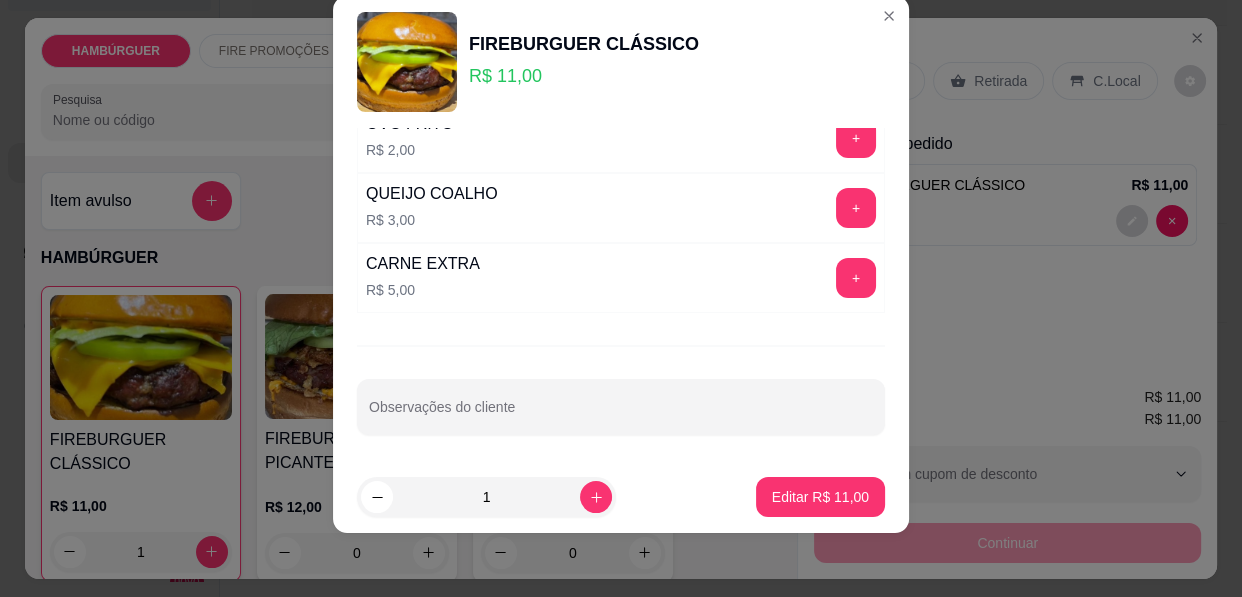 click on "ADICIONAIS Escolha até 10 opções Completo TIRAS DE BACON R$ 2,00 + OVO FRITO R$ 2,00 + QUEIJO COALHO R$ 3,00 + CARNE EXTRA R$ 5,00 + Observações do cliente" at bounding box center [621, 294] 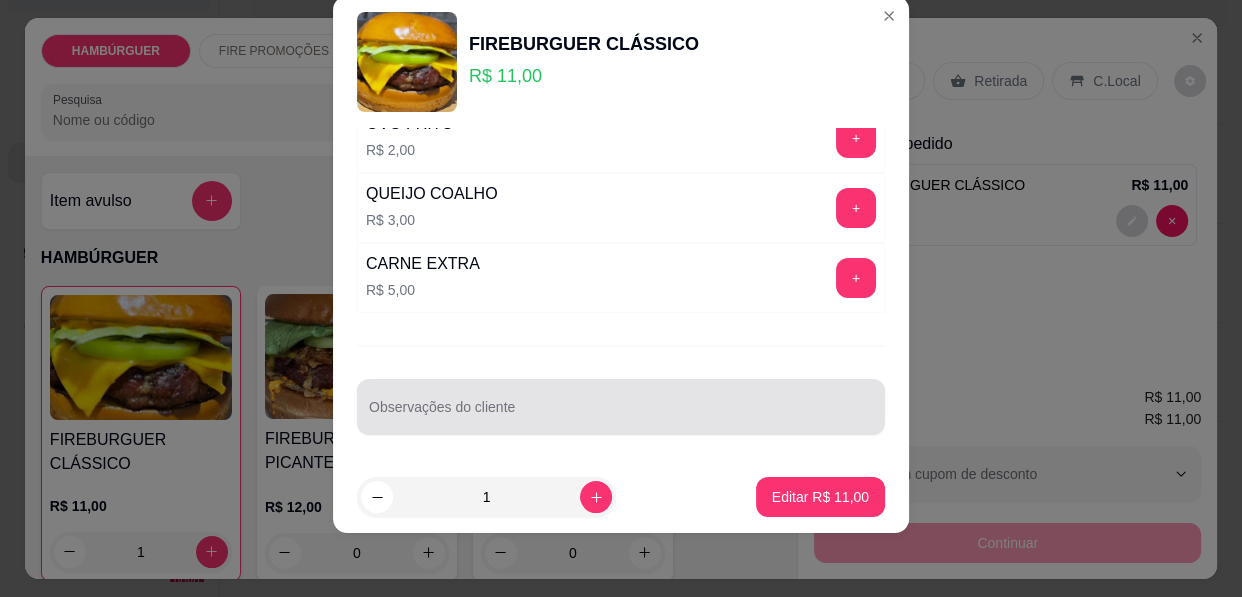 click on "Observações do cliente" at bounding box center (621, 415) 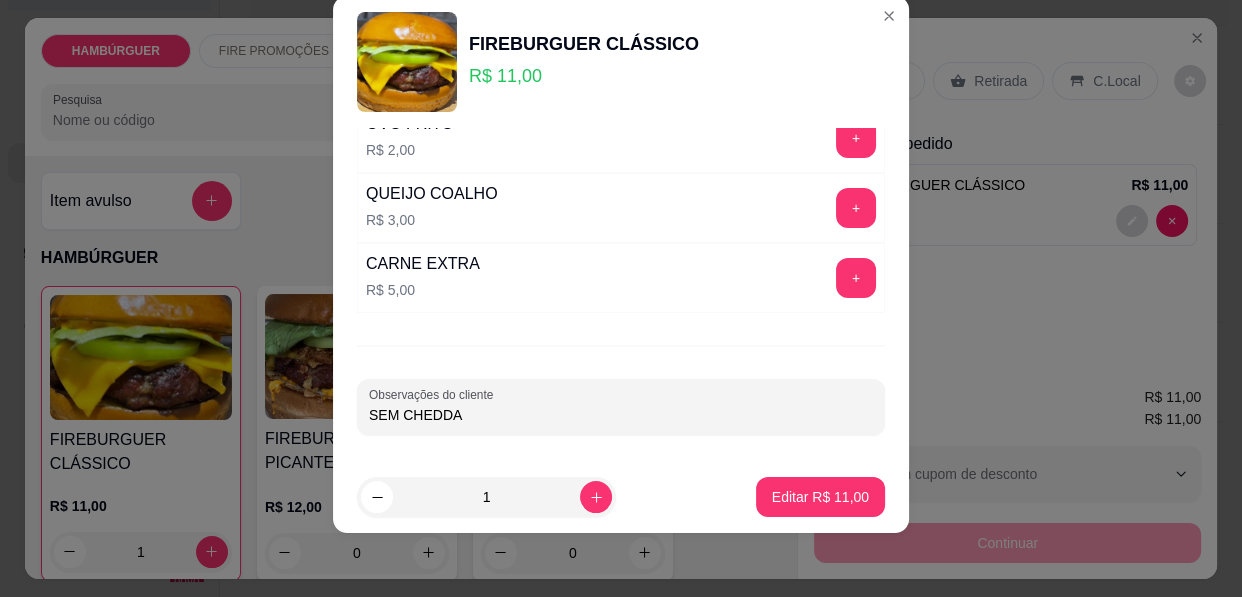 type on "SEM CHEDDAR" 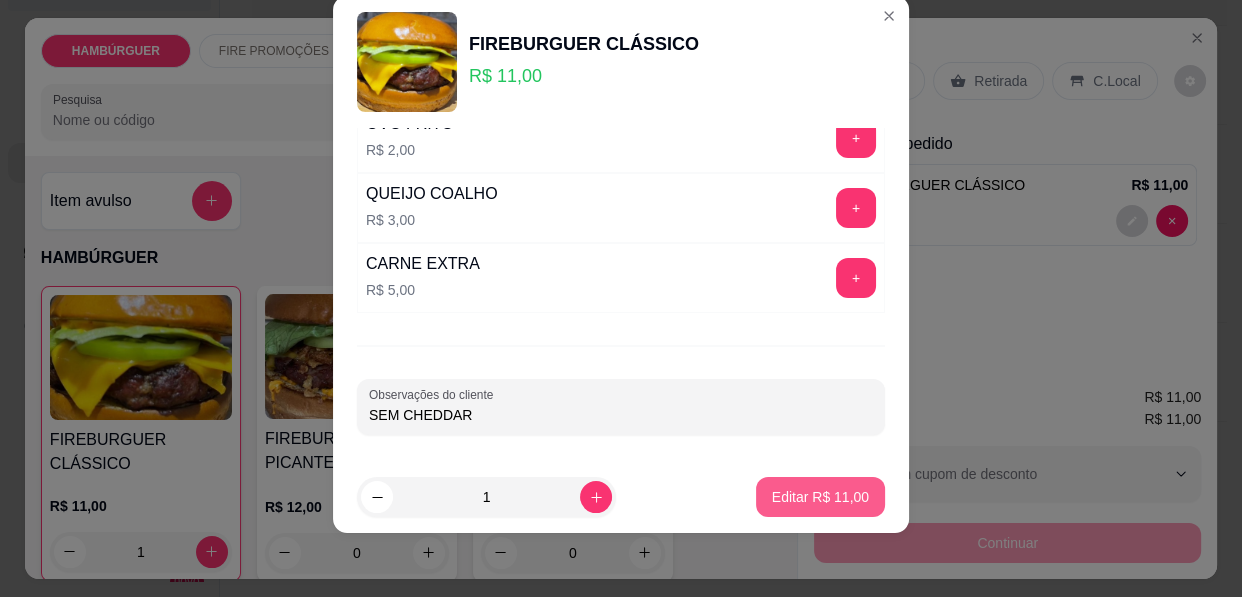 click on "Editar R$ 11,00" at bounding box center [820, 497] 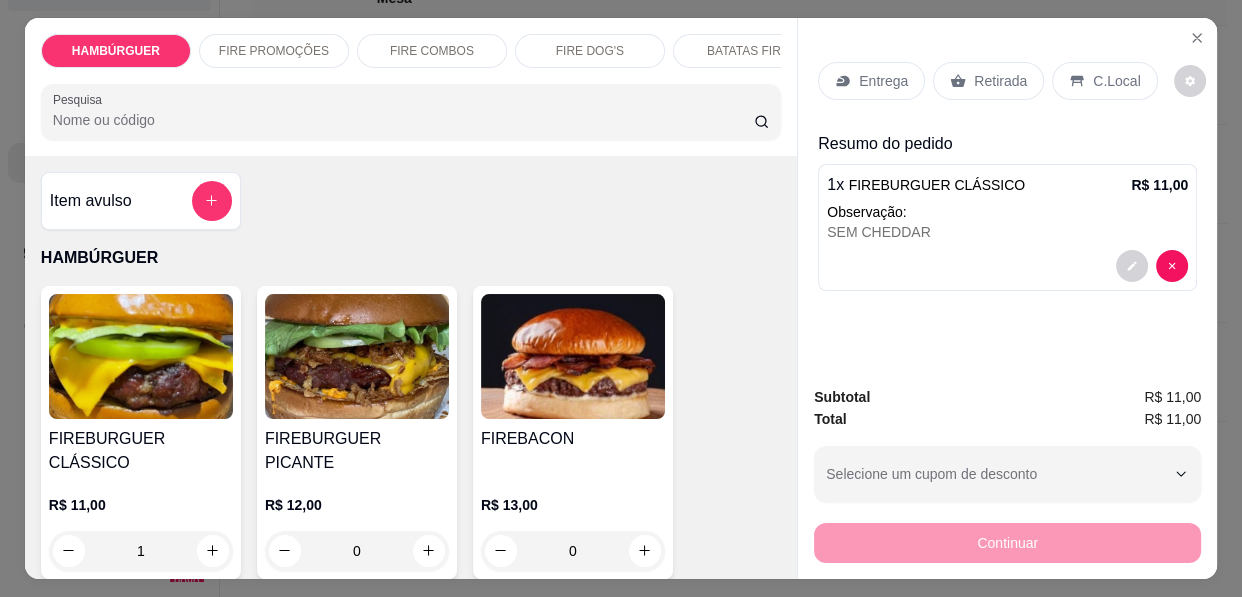 type on "0" 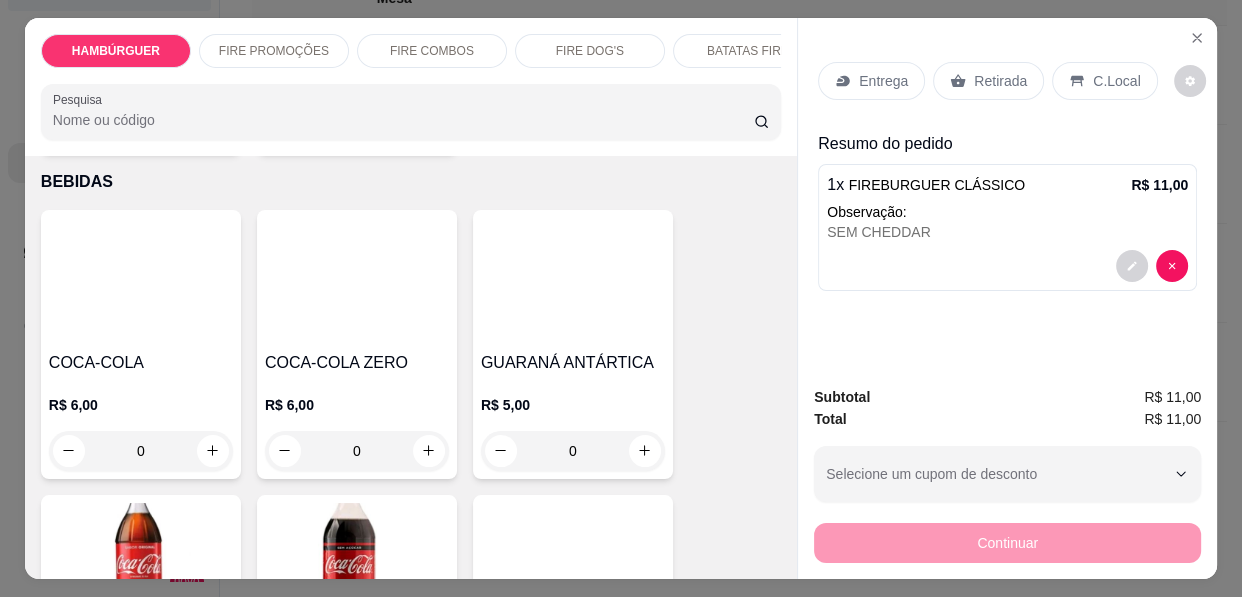 scroll, scrollTop: 3272, scrollLeft: 0, axis: vertical 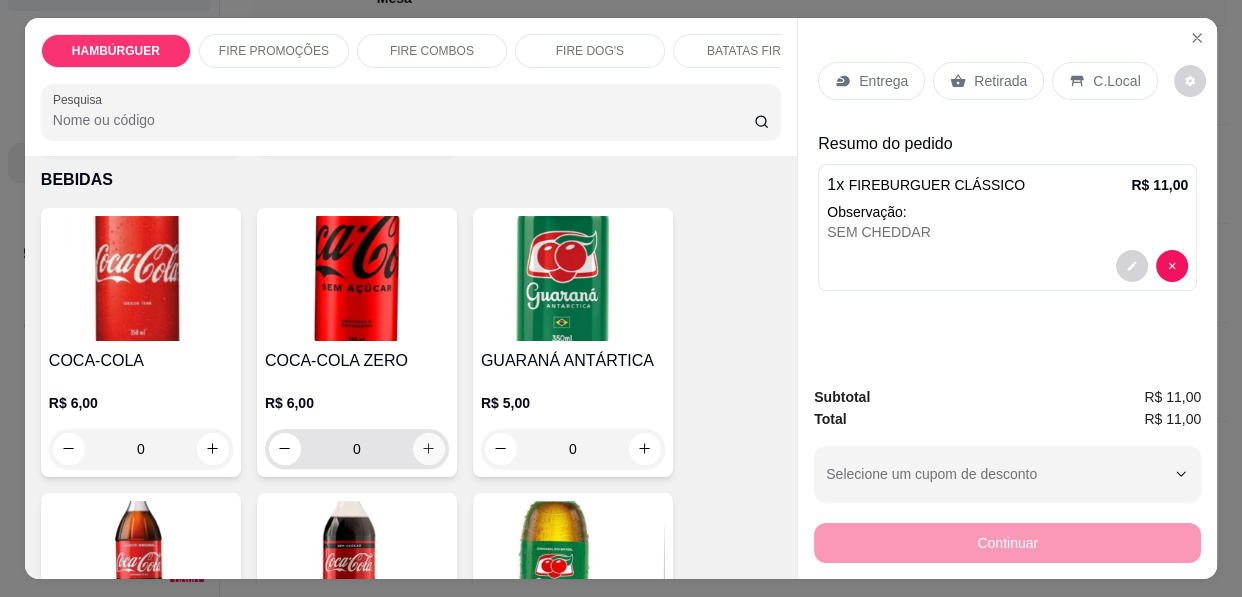 click 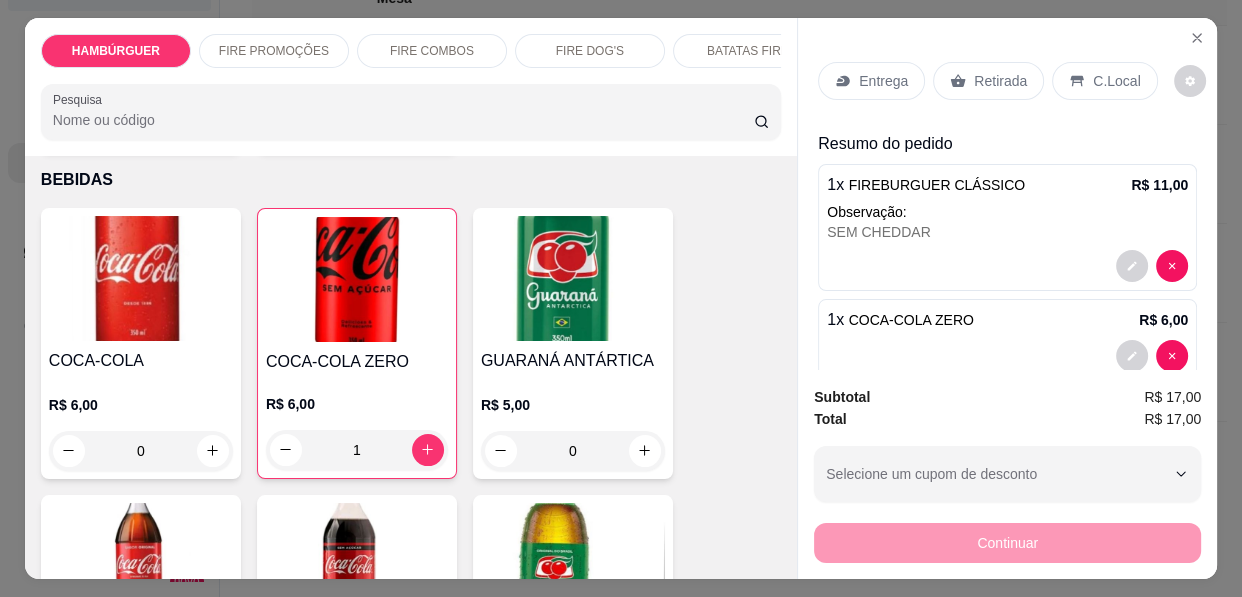 click 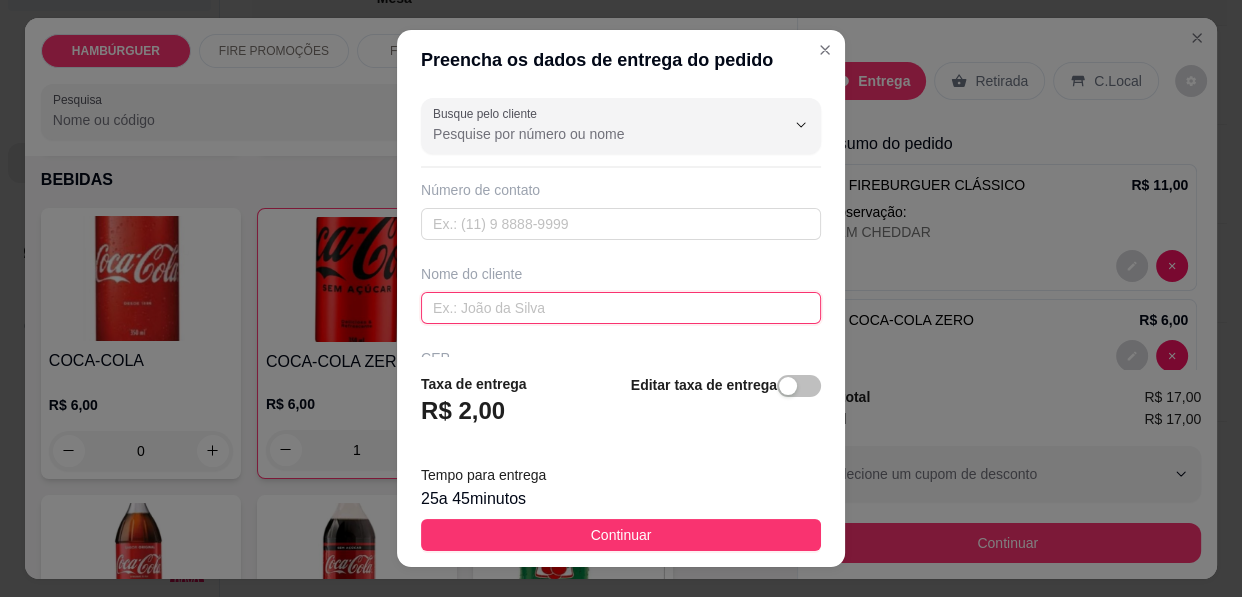 click at bounding box center [621, 308] 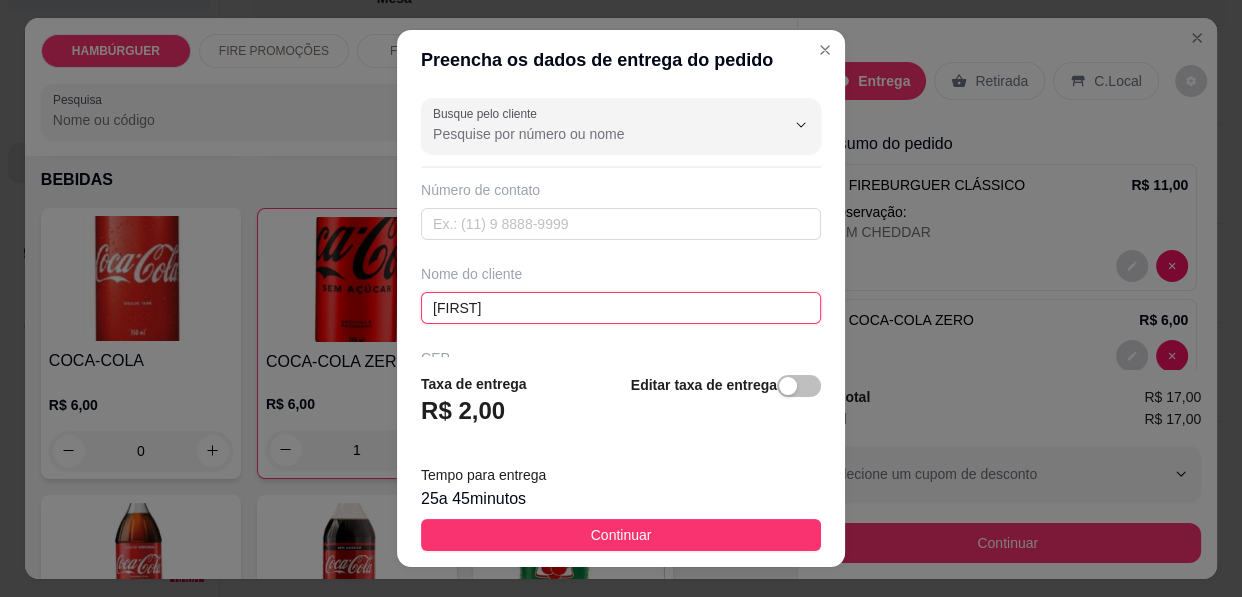 scroll, scrollTop: 272, scrollLeft: 0, axis: vertical 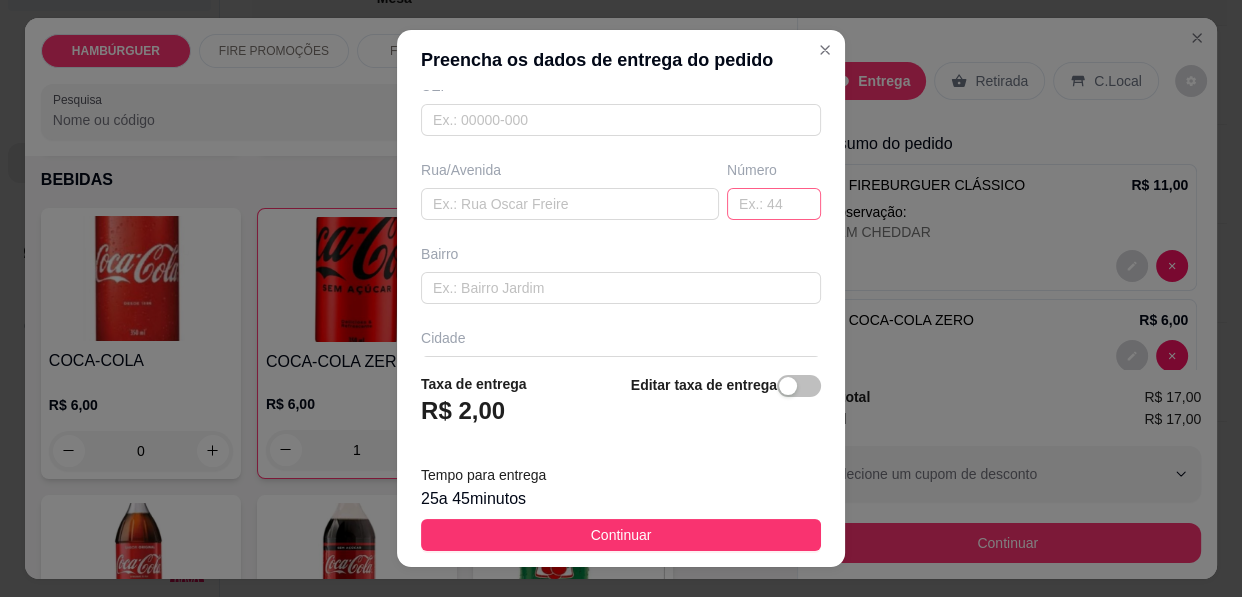 type on "[FIRST]" 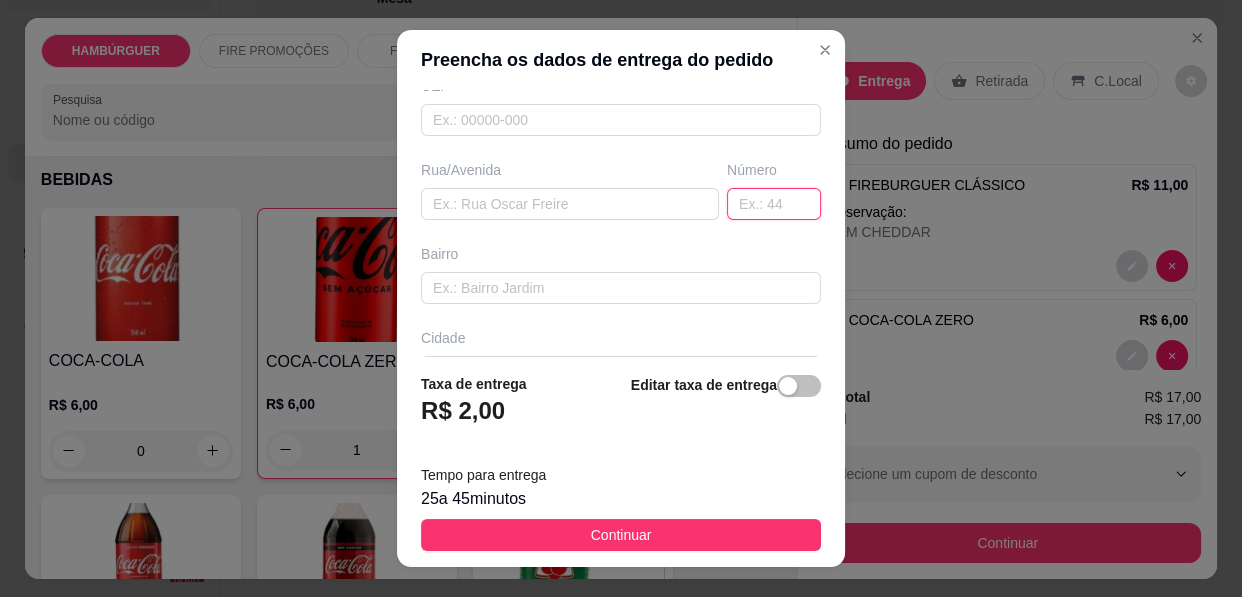 click at bounding box center [774, 204] 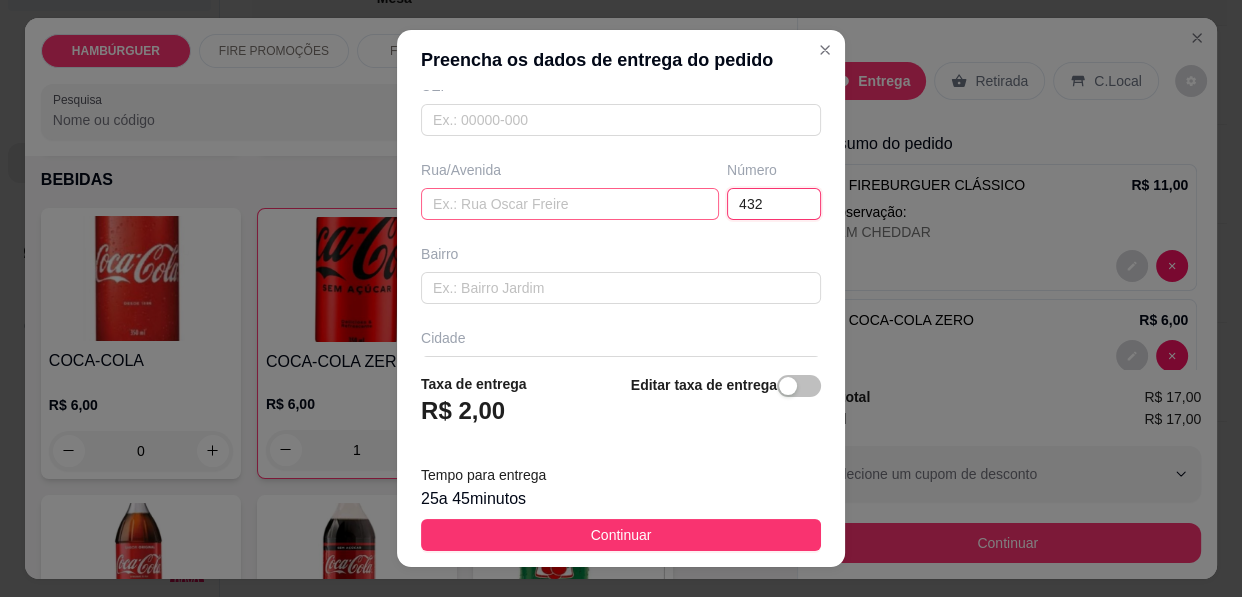 type on "432" 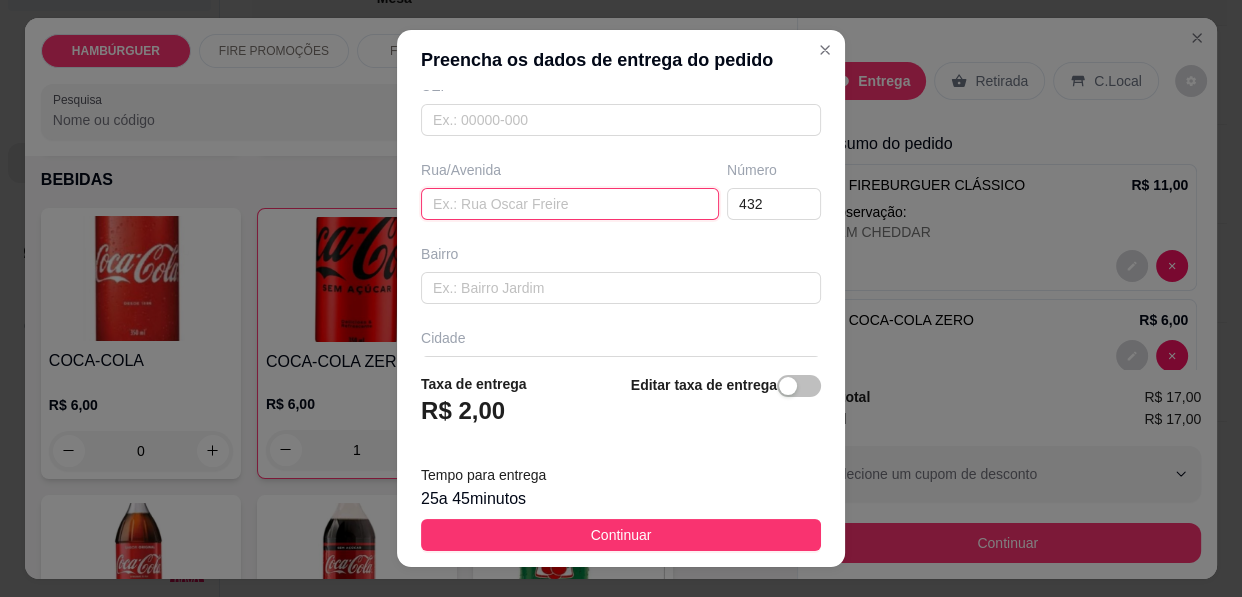 click at bounding box center [570, 204] 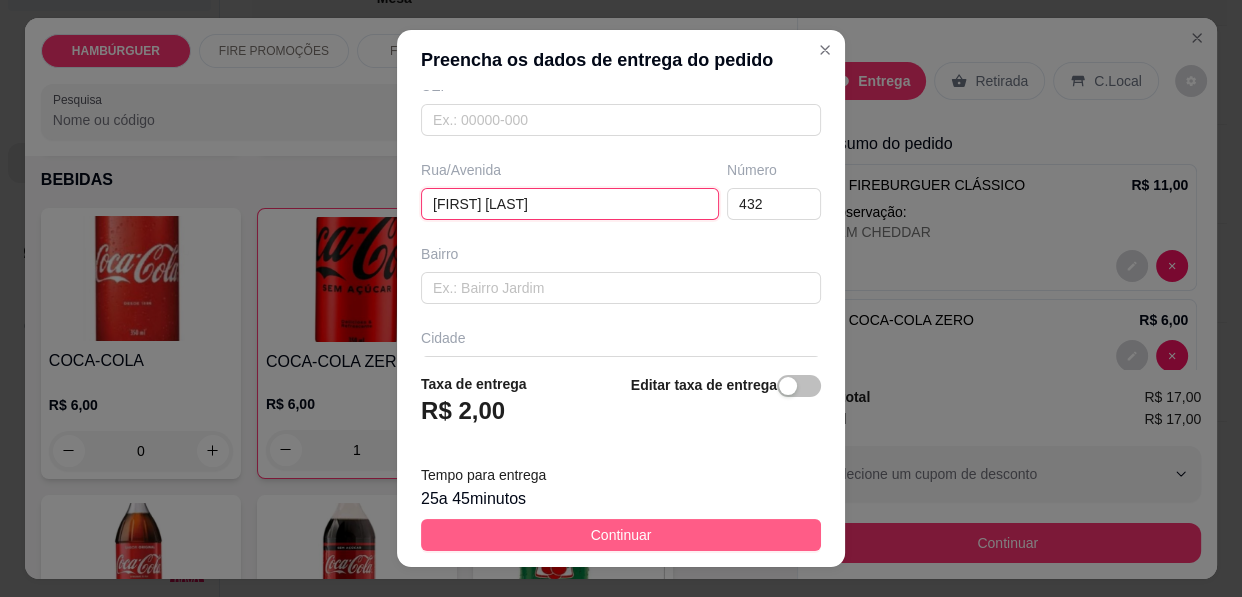 type on "[FIRST] [LAST]" 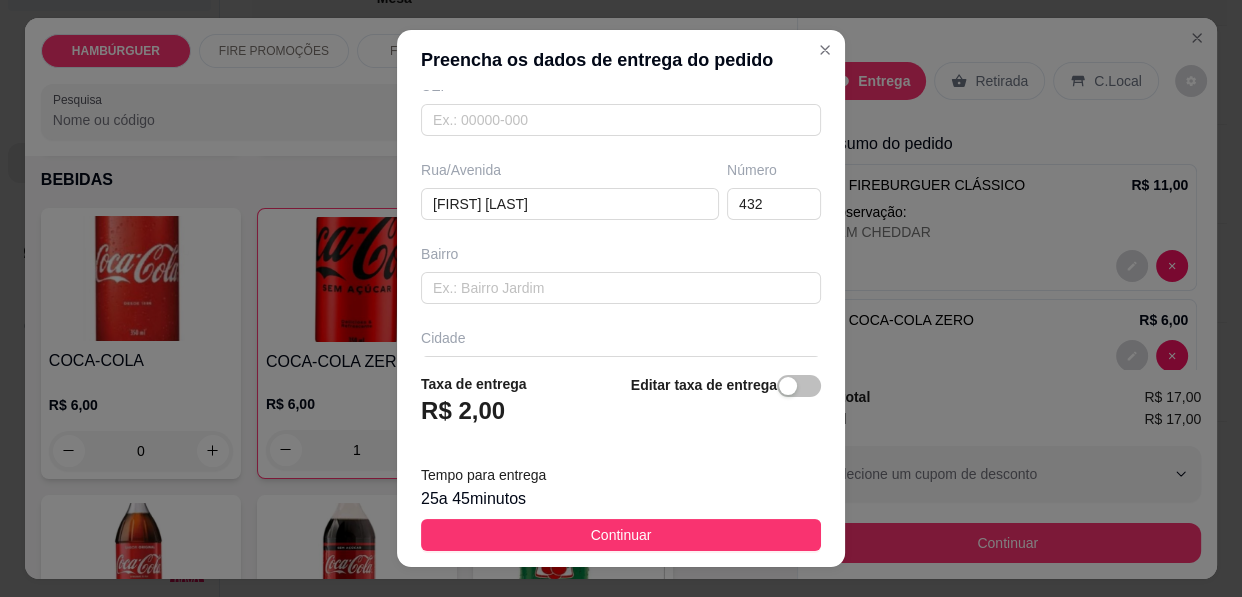 click on "Continuar" at bounding box center (621, 535) 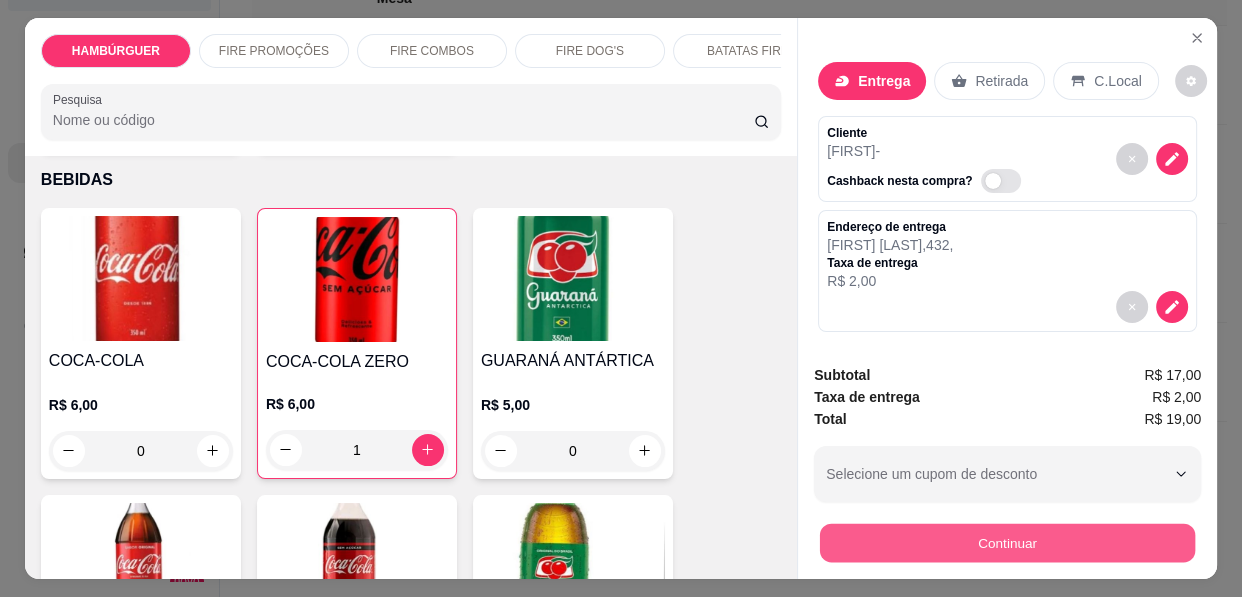 click on "Continuar" at bounding box center (1007, 543) 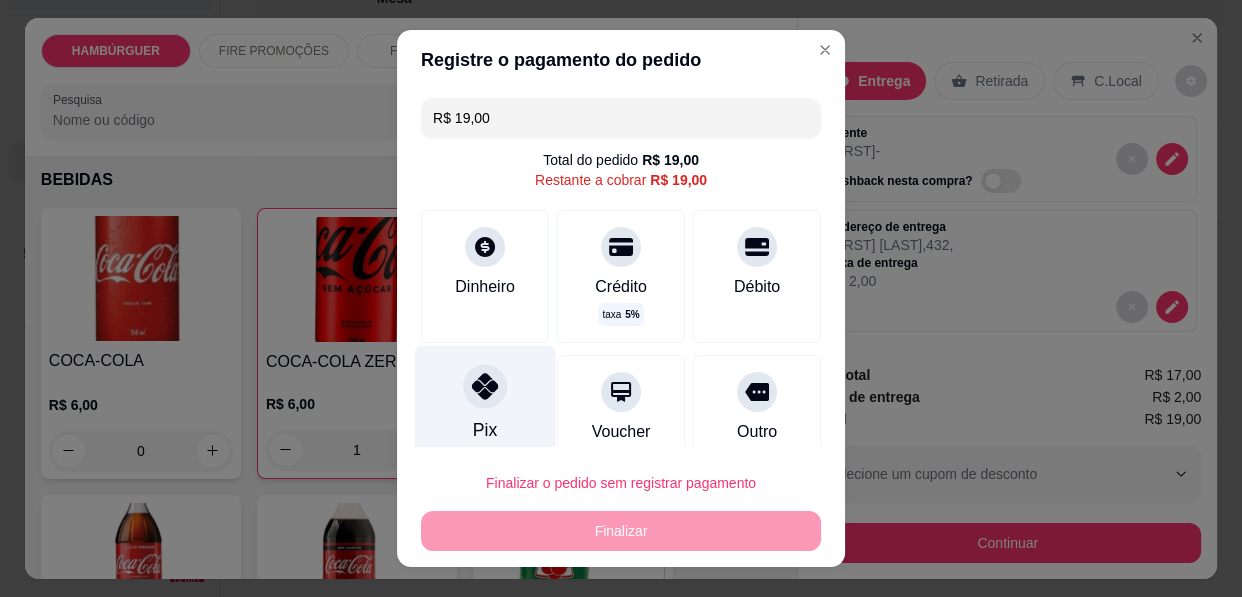 click at bounding box center [485, 386] 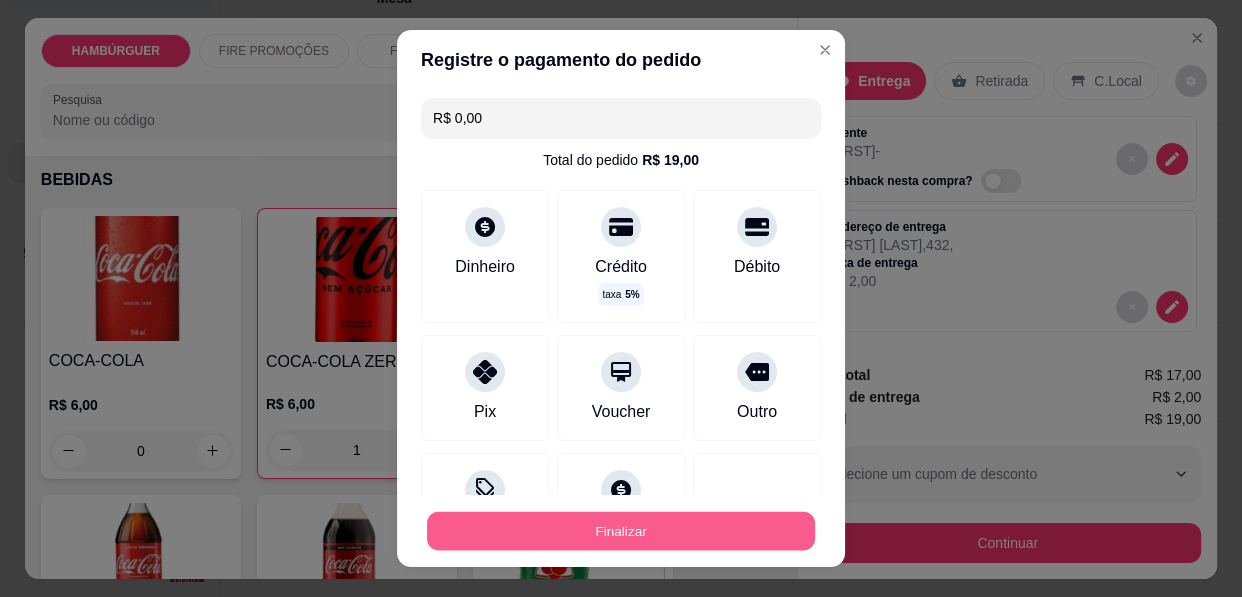 click on "Finalizar" at bounding box center (621, 531) 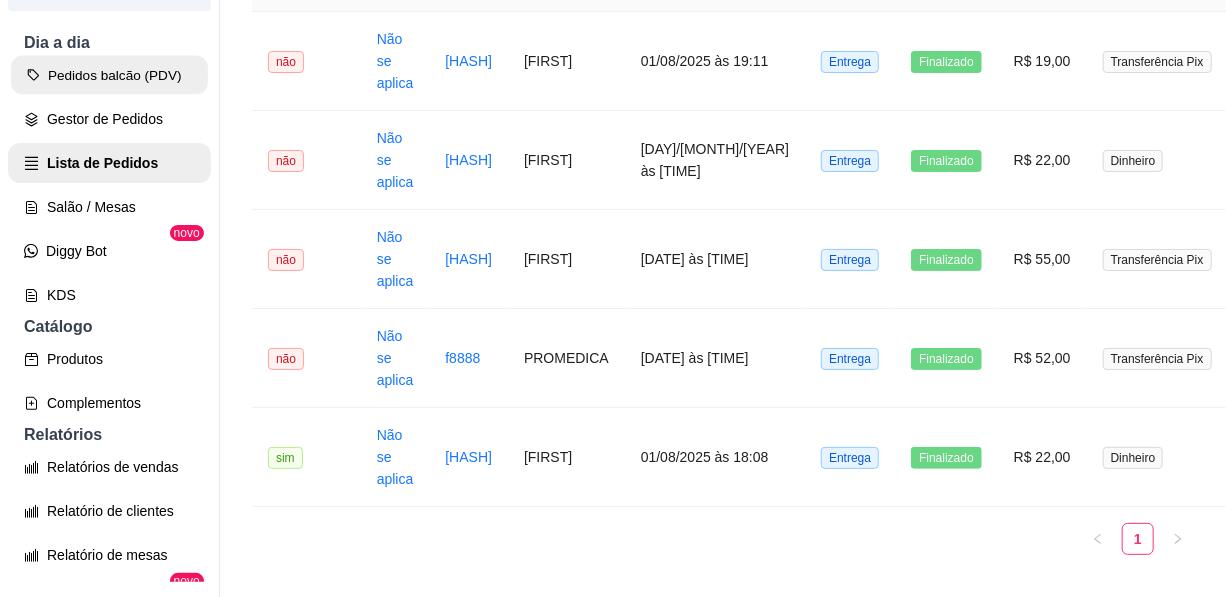 click on "Pedidos balcão (PDV)" at bounding box center (109, 75) 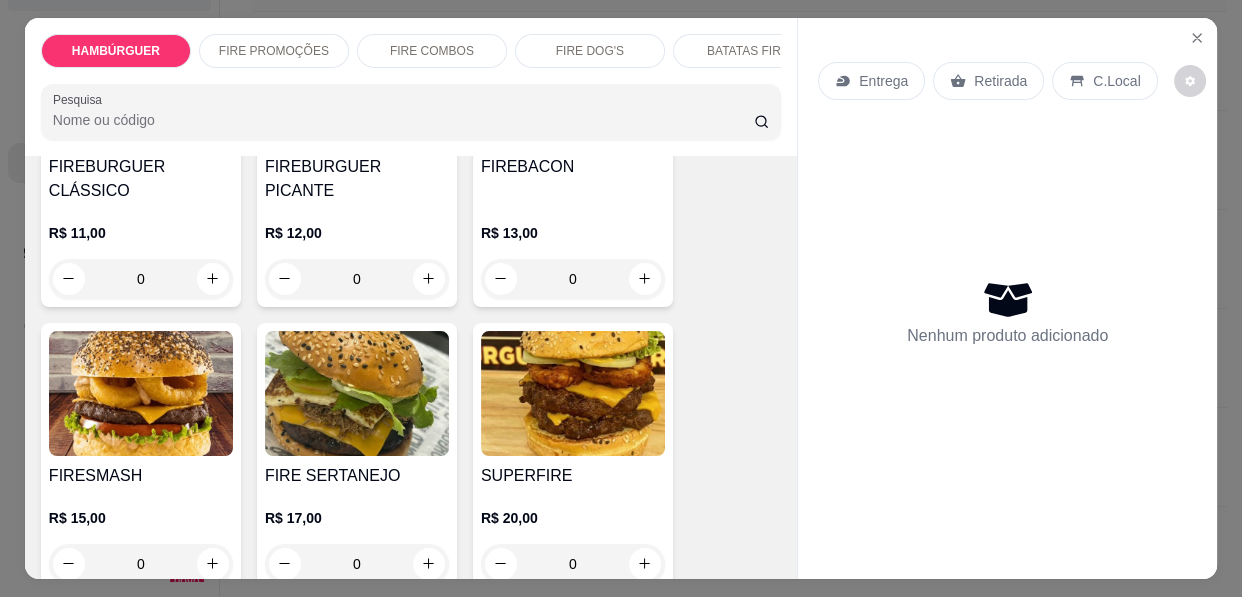 scroll, scrollTop: 363, scrollLeft: 0, axis: vertical 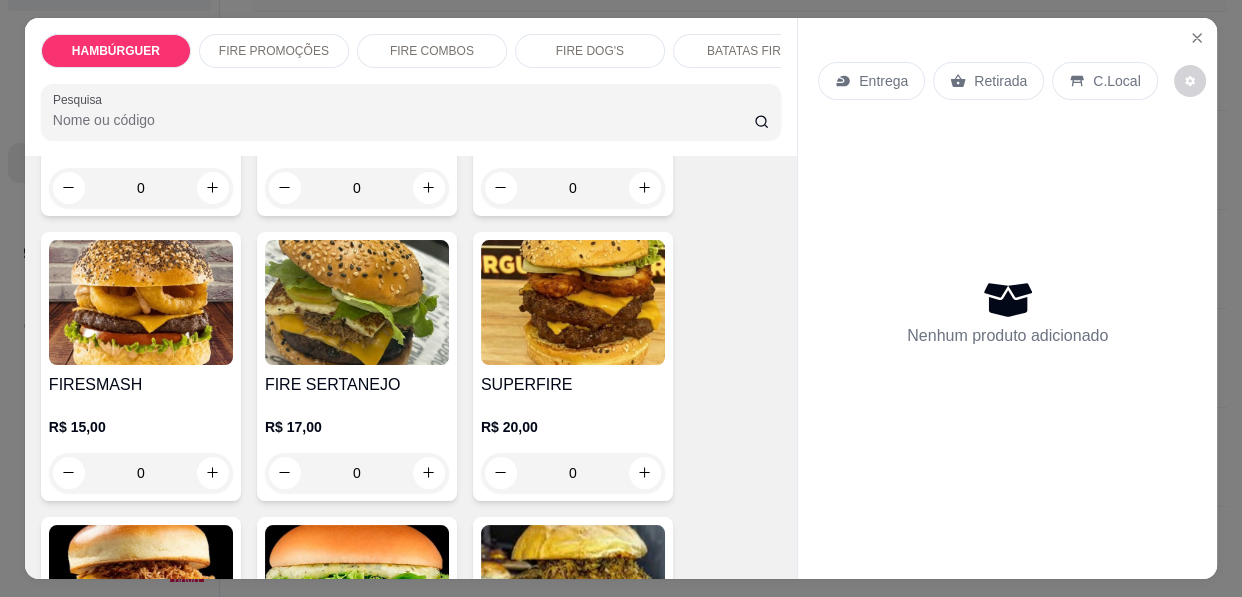 click on "0" at bounding box center (573, 473) 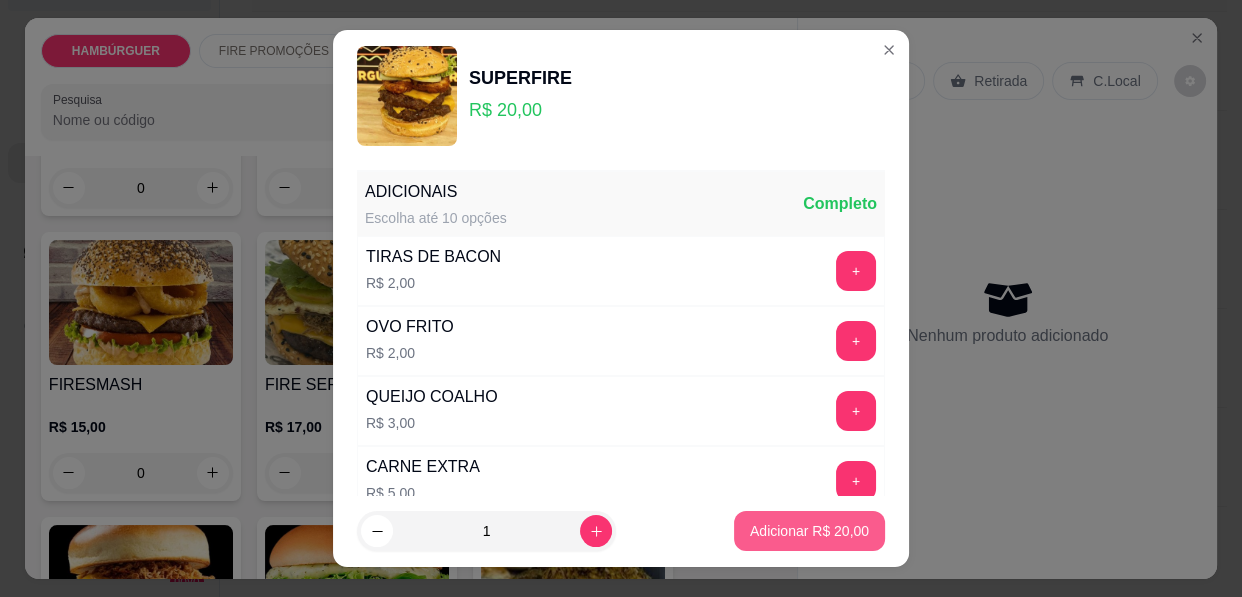 click on "Adicionar   R$ 20,00" at bounding box center (809, 531) 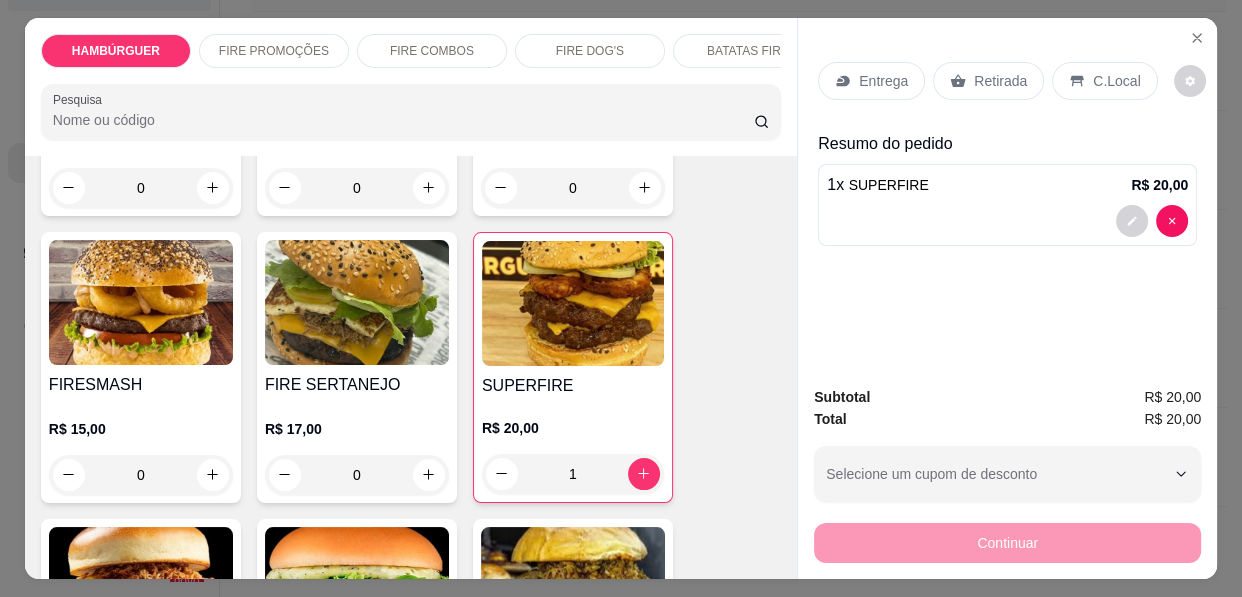 click on "Entrega" at bounding box center [883, 81] 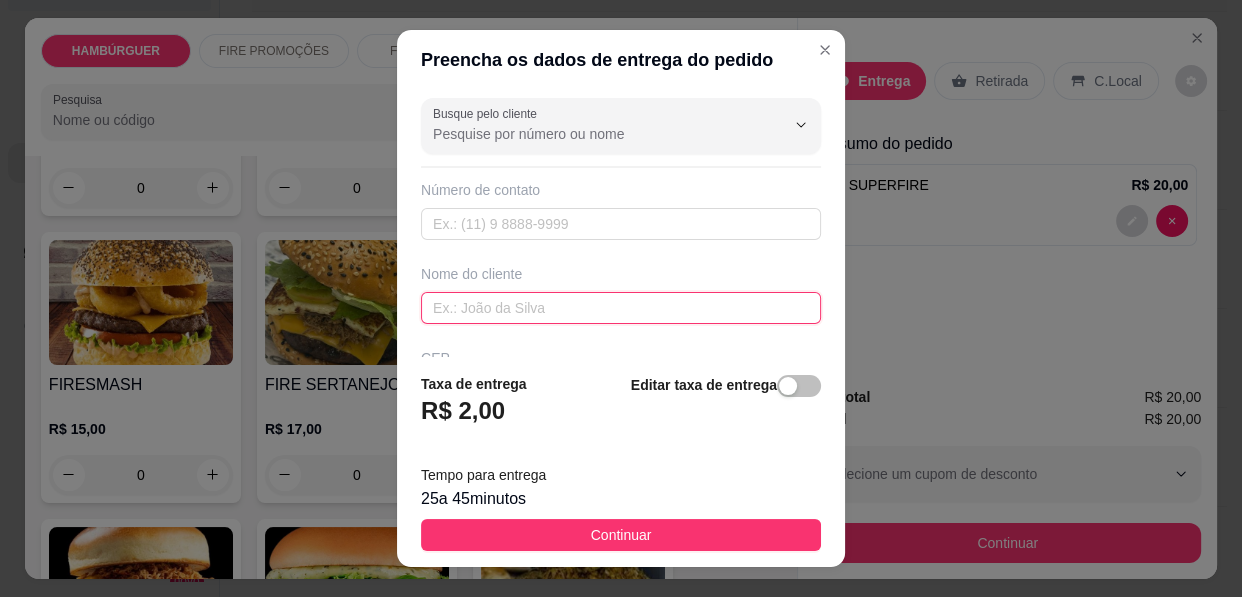 click at bounding box center [621, 308] 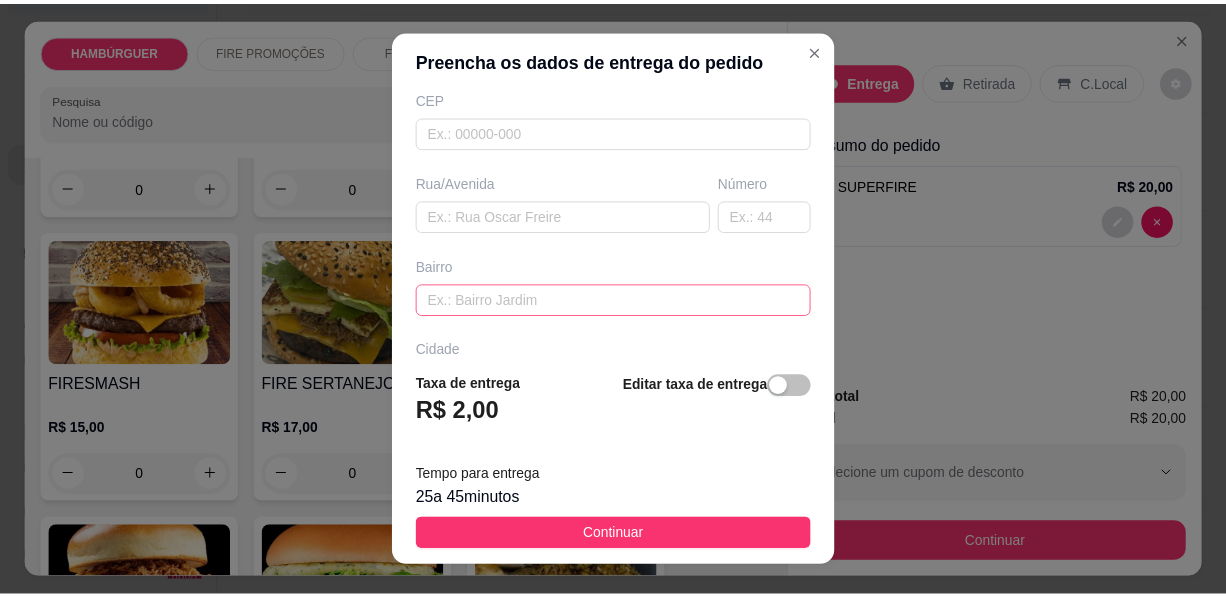 scroll, scrollTop: 272, scrollLeft: 0, axis: vertical 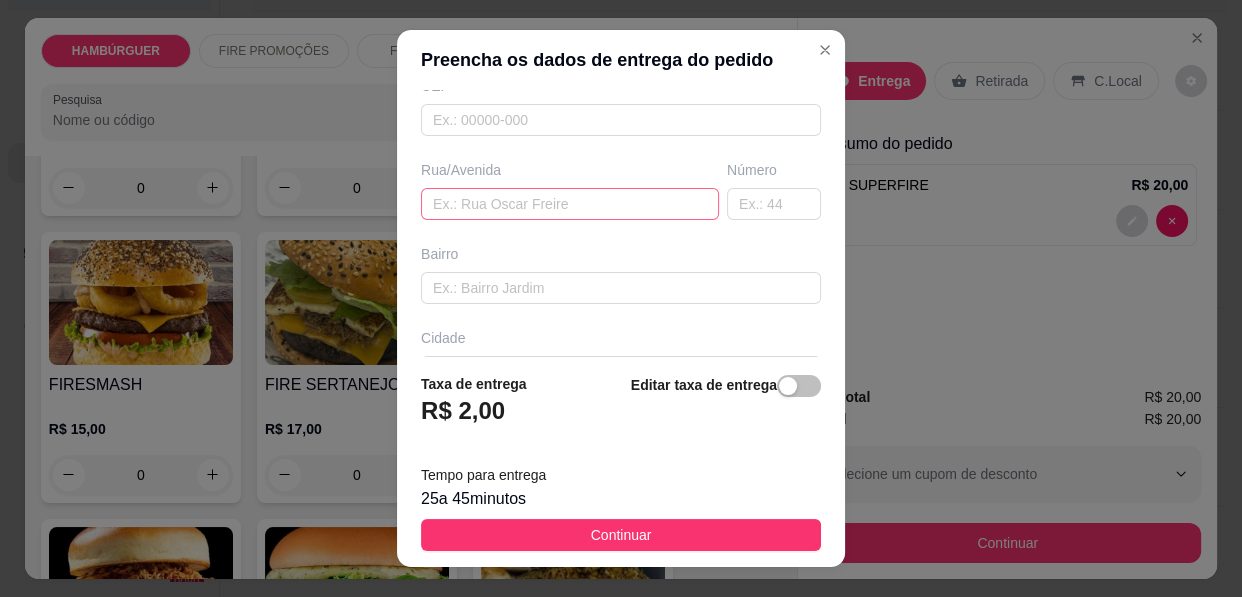 type on "[FIRST]" 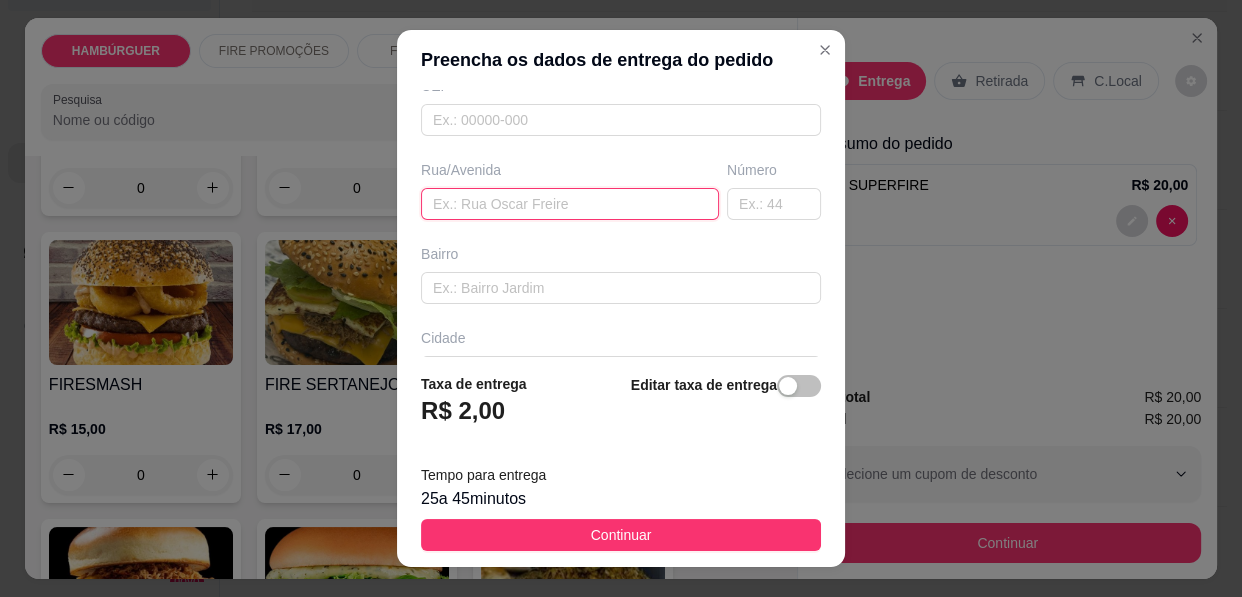 click at bounding box center [570, 204] 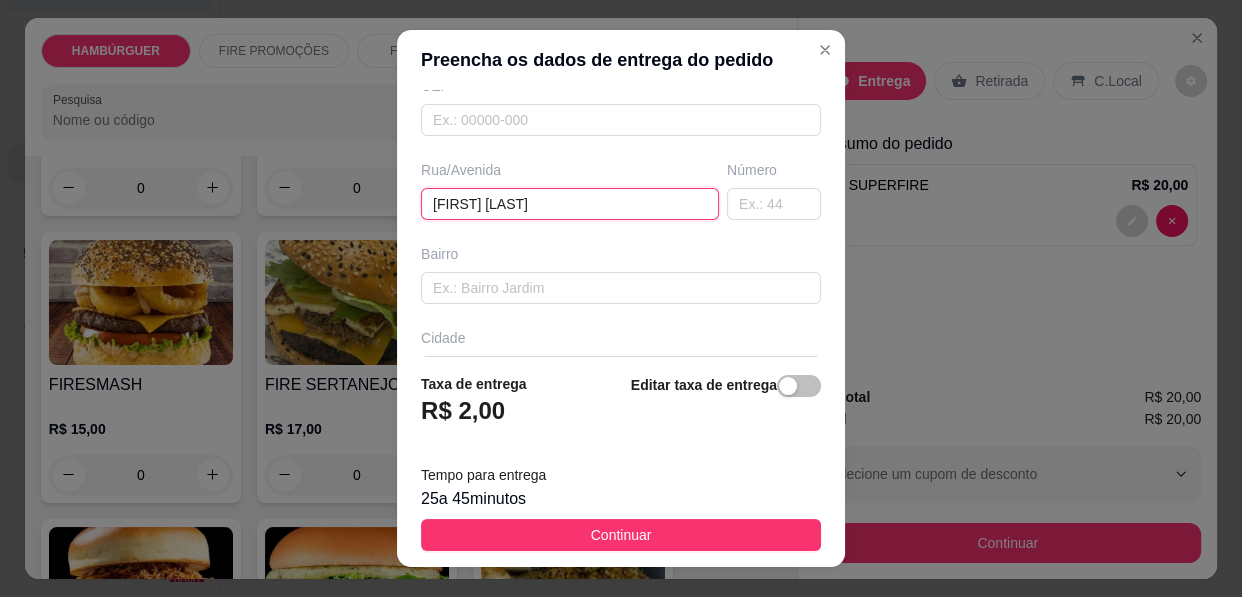 click on "[FIRST] [LAST]" at bounding box center (570, 204) 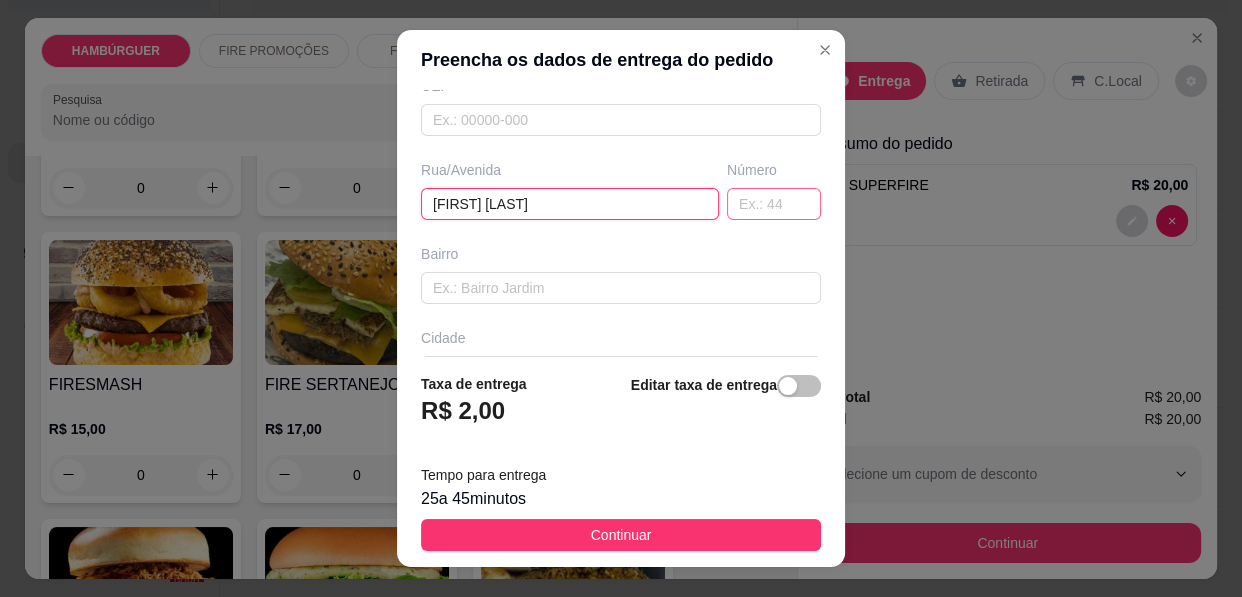 type on "[FIRST] [LAST]" 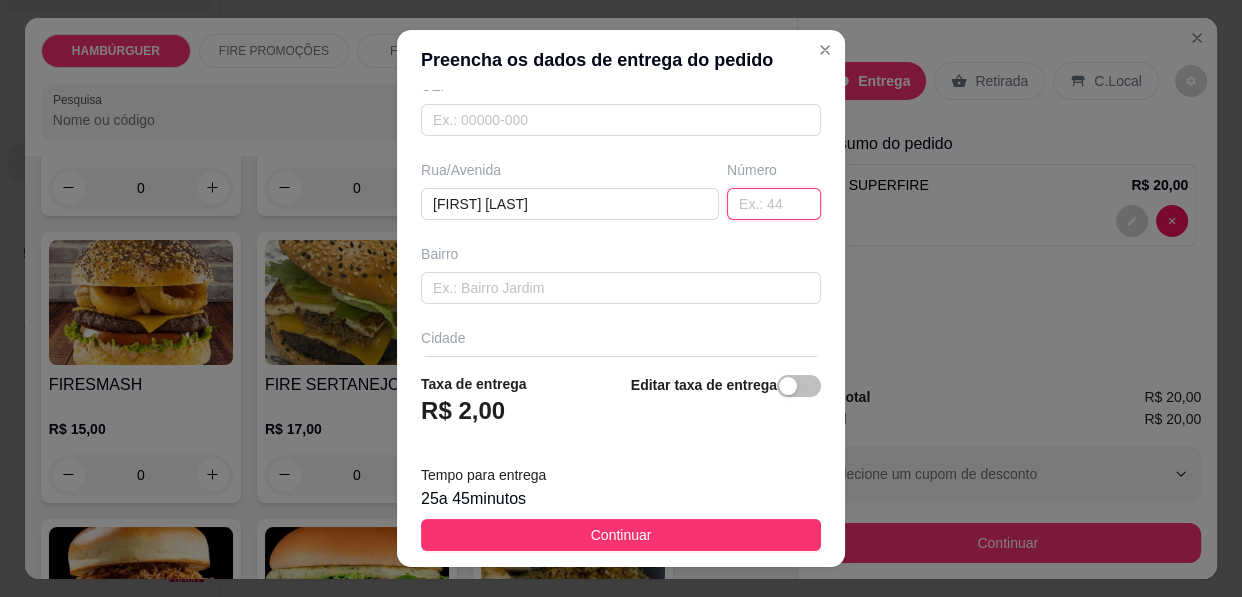 click at bounding box center (774, 204) 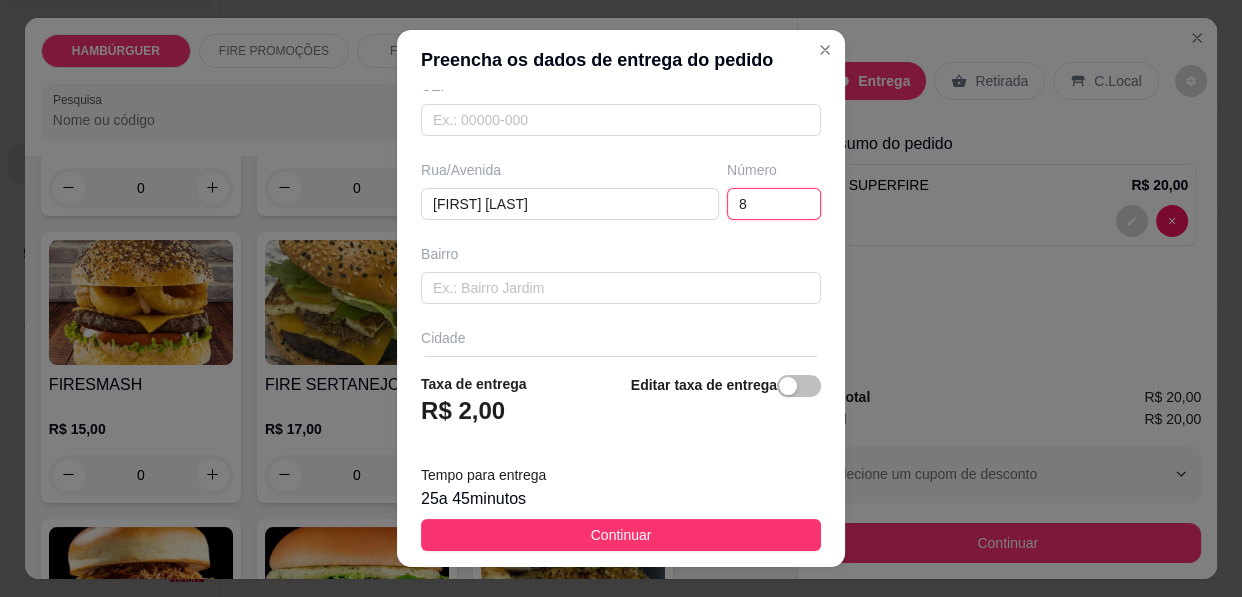 type on "80" 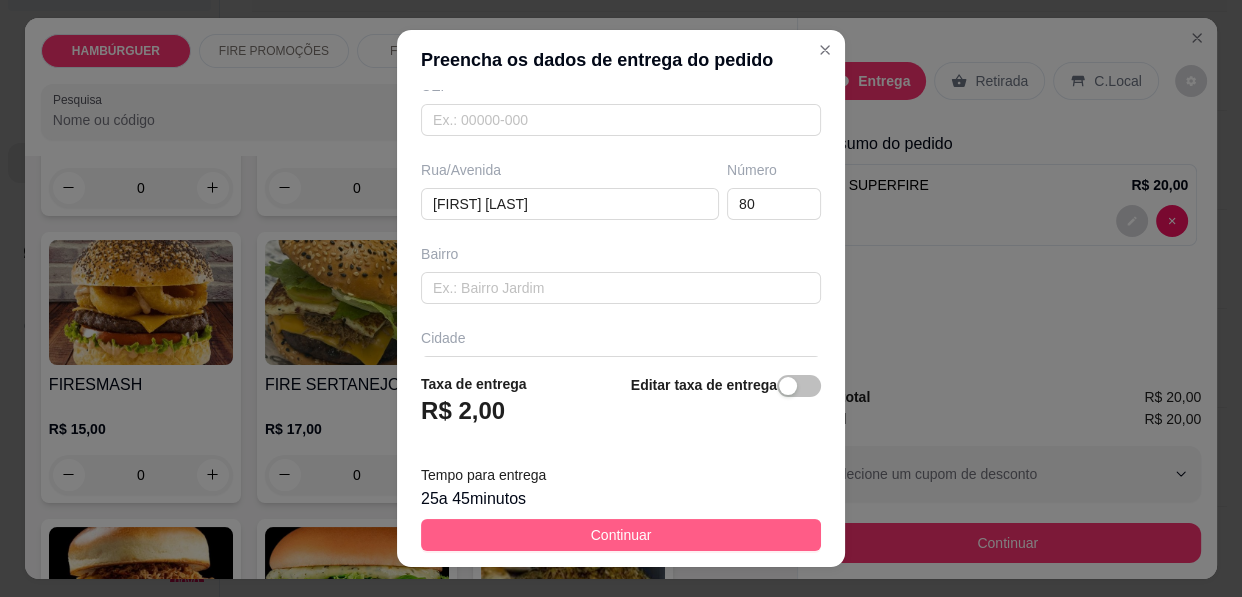 click on "Continuar" at bounding box center [621, 535] 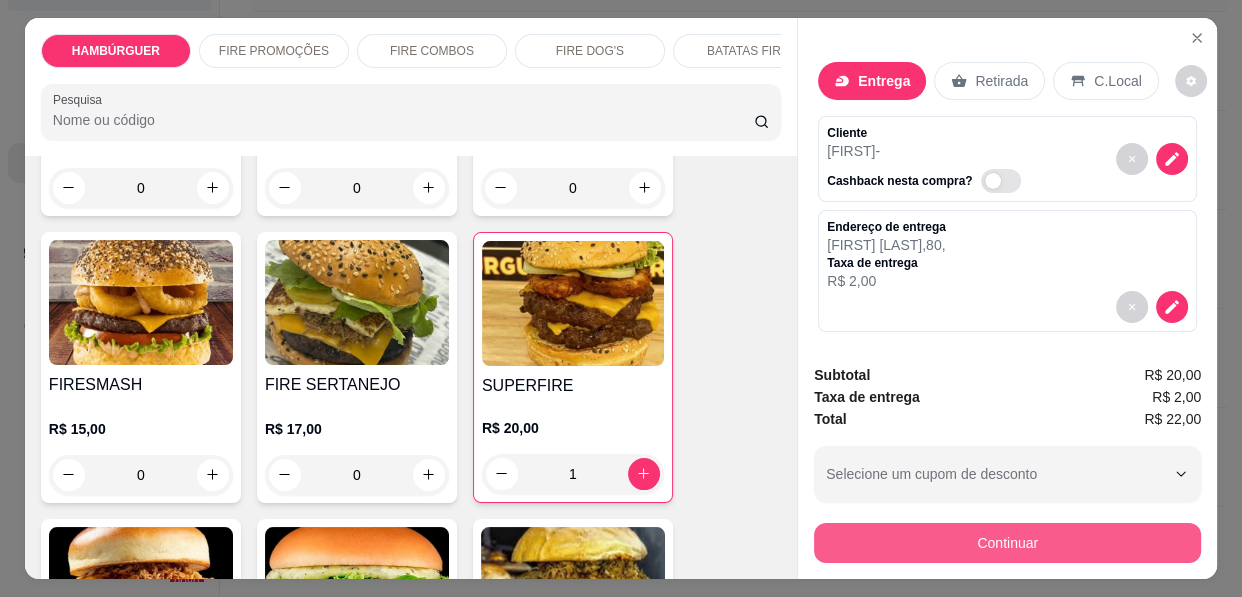 click on "Continuar" at bounding box center (1007, 543) 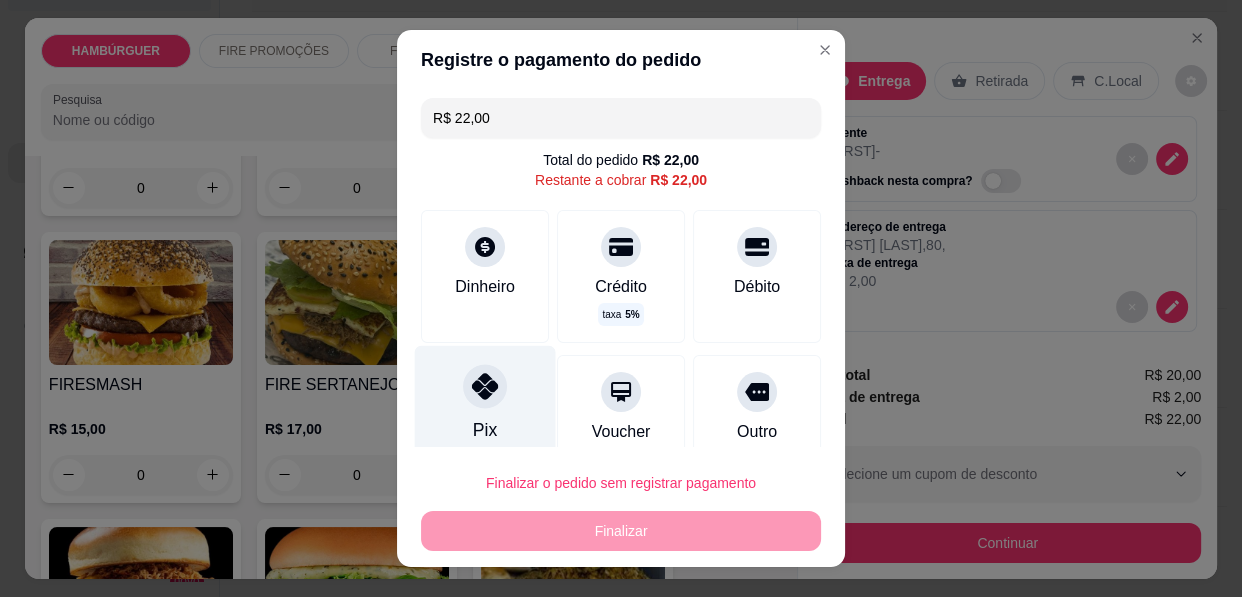 click at bounding box center (485, 386) 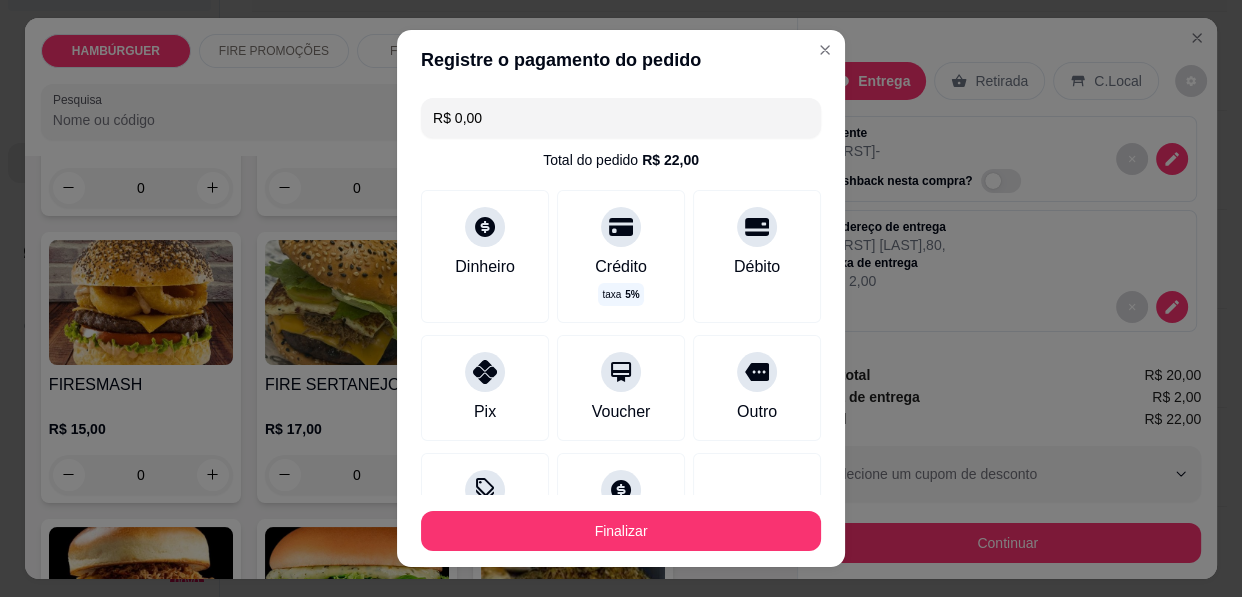 click on "Finalizar" at bounding box center [621, 531] 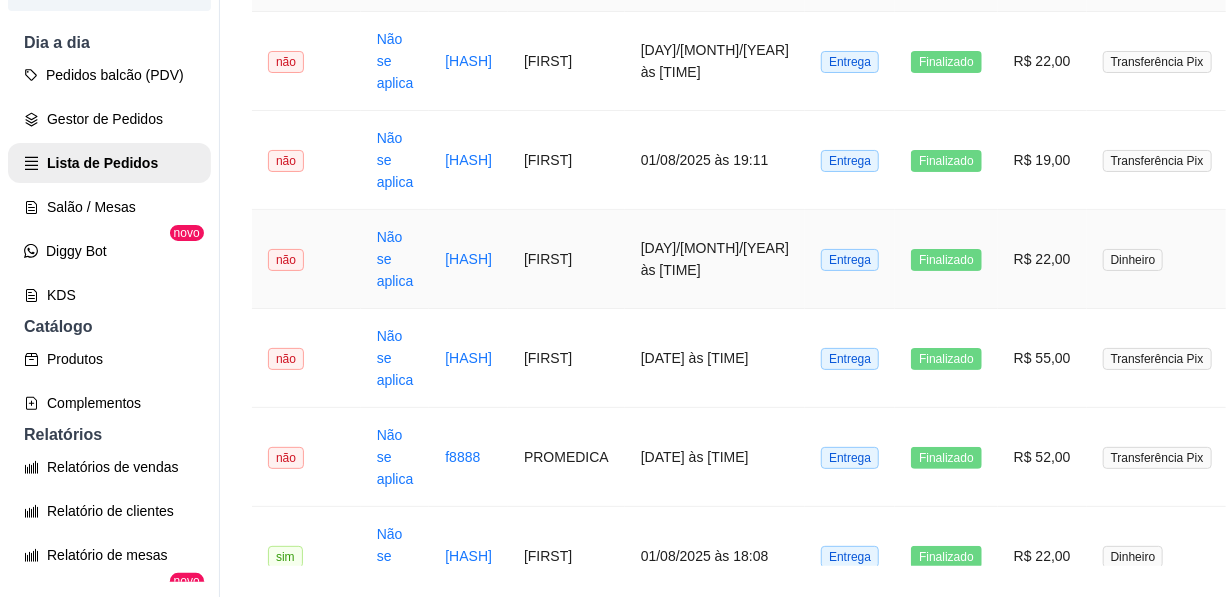 scroll, scrollTop: 38, scrollLeft: 0, axis: vertical 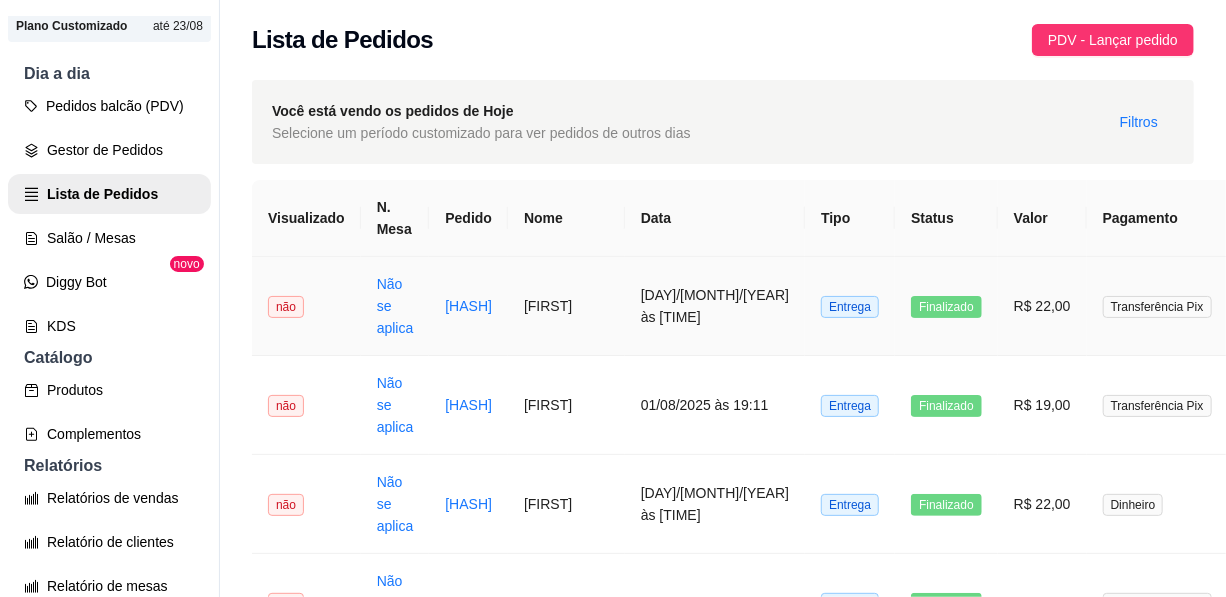 click on "Entrega" at bounding box center (850, 307) 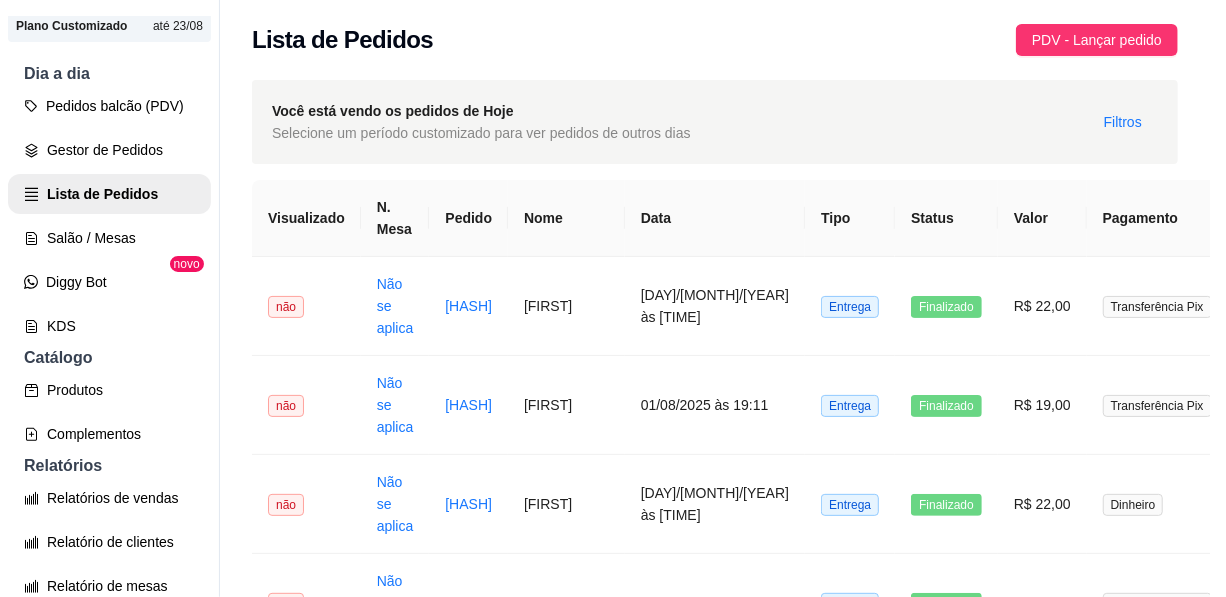 click on "ENTREGA - pedido pelo balcão" at bounding box center (610, 317) 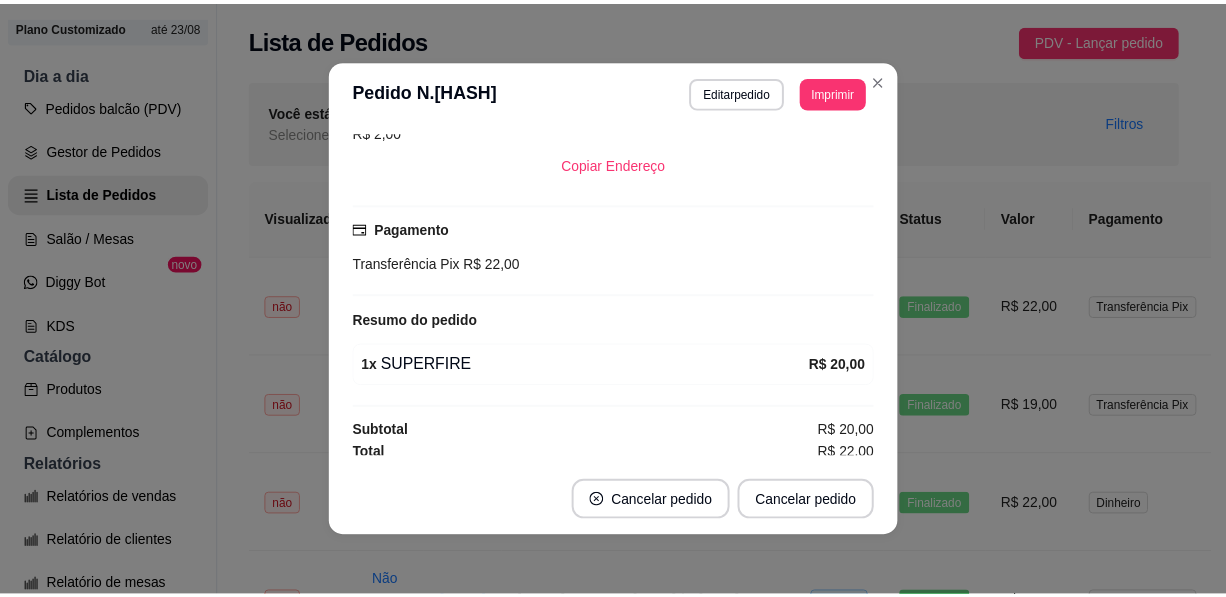 scroll, scrollTop: 304, scrollLeft: 0, axis: vertical 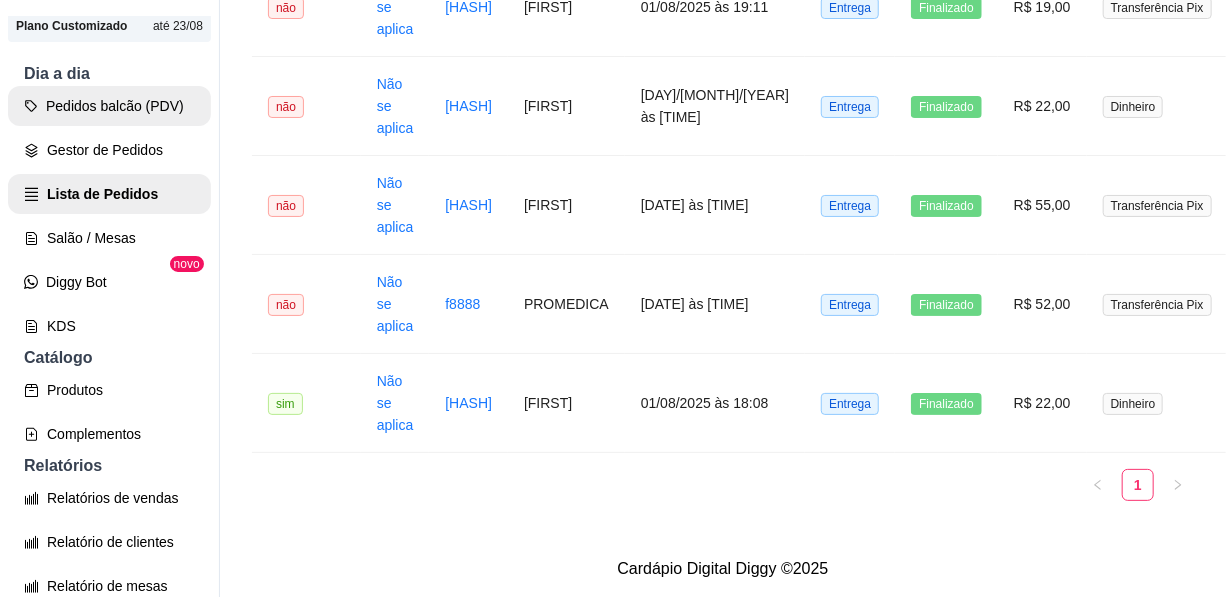 click on "Pedidos balcão (PDV)" at bounding box center (109, 106) 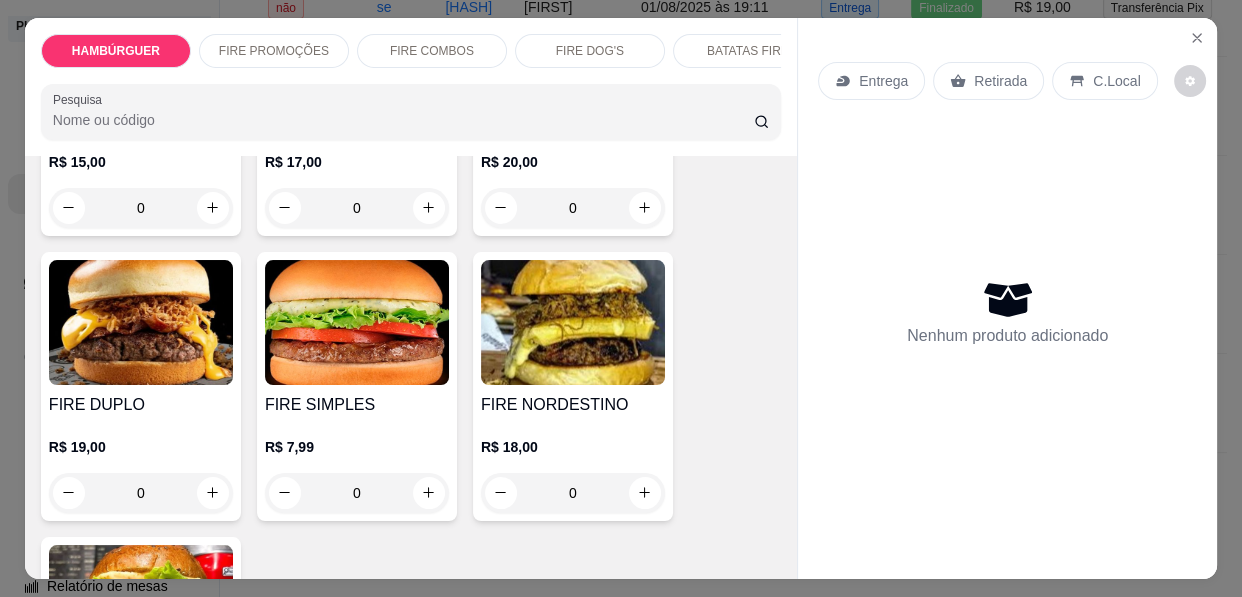 scroll, scrollTop: 272, scrollLeft: 0, axis: vertical 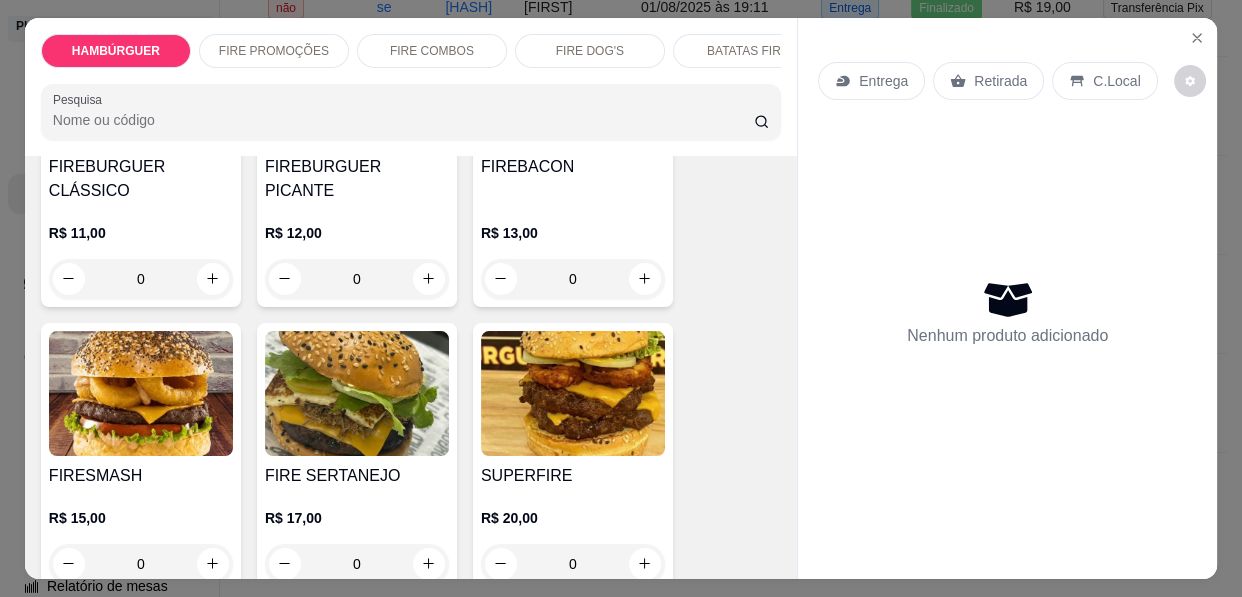 click on "0" at bounding box center [357, 279] 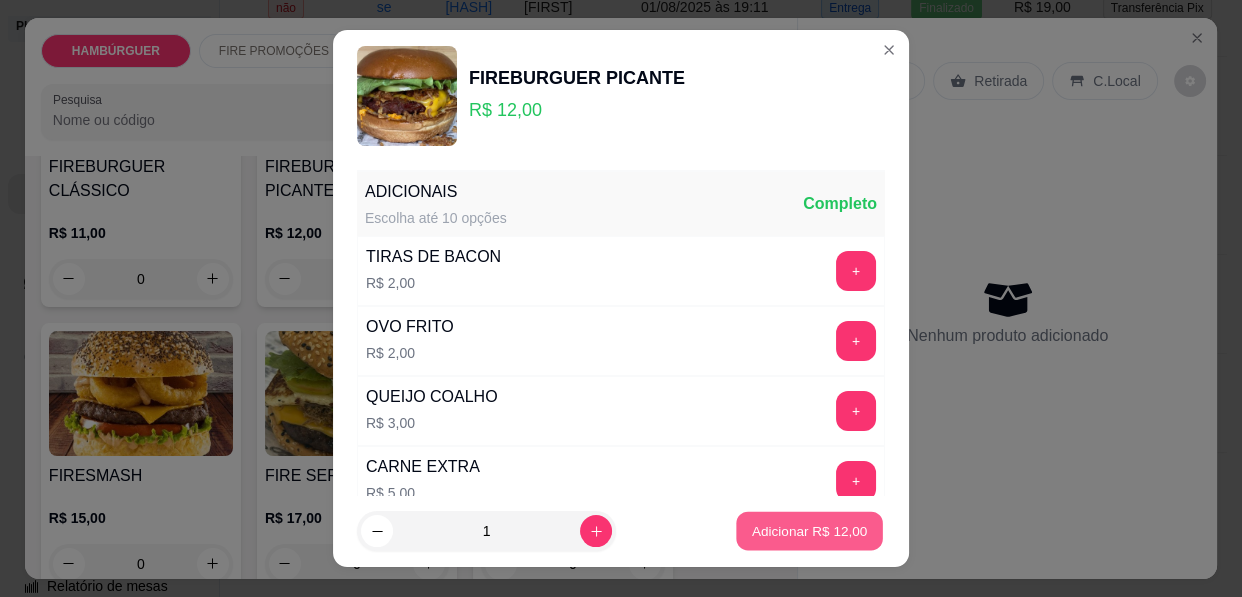 click on "Adicionar   R$ 12,00" at bounding box center (810, 530) 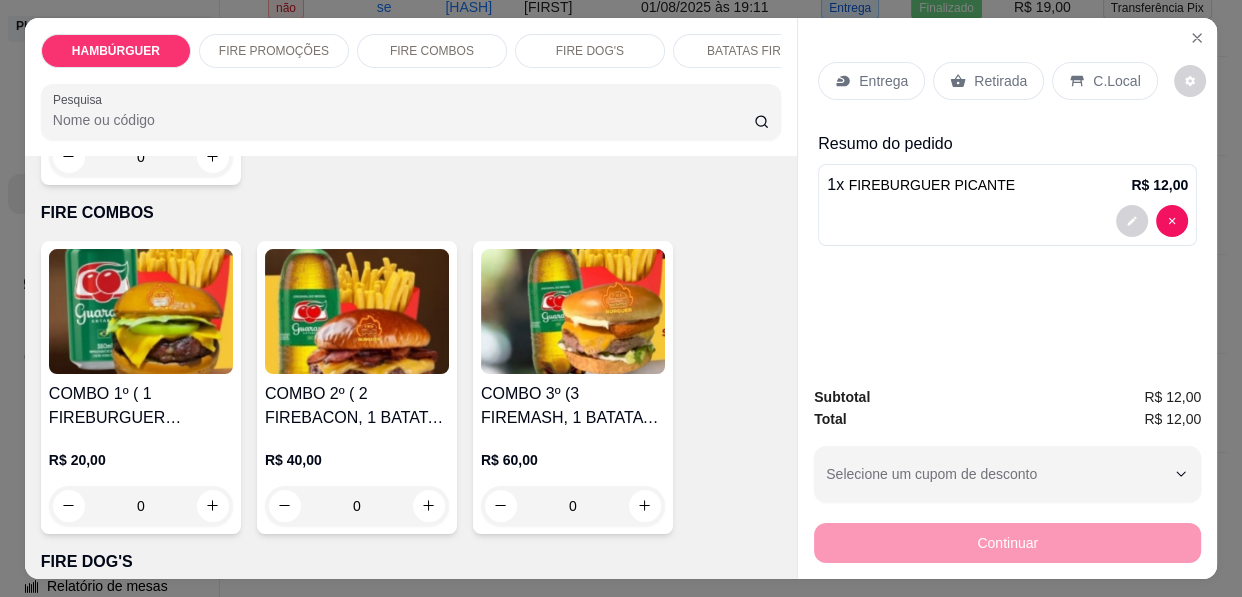 scroll, scrollTop: 2363, scrollLeft: 0, axis: vertical 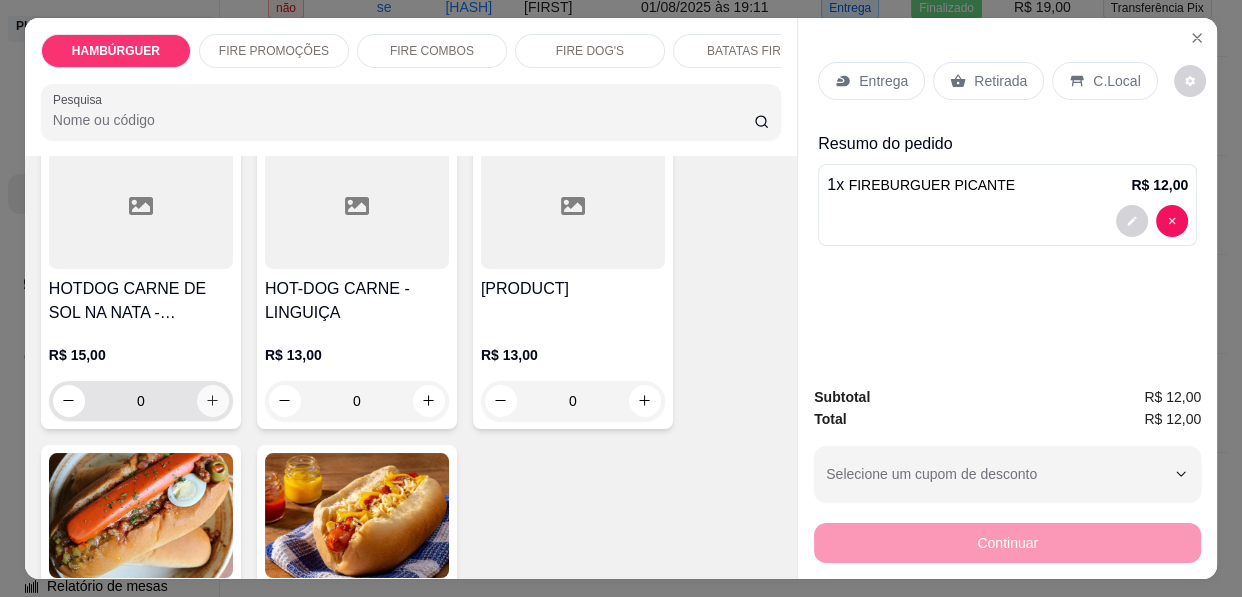 click 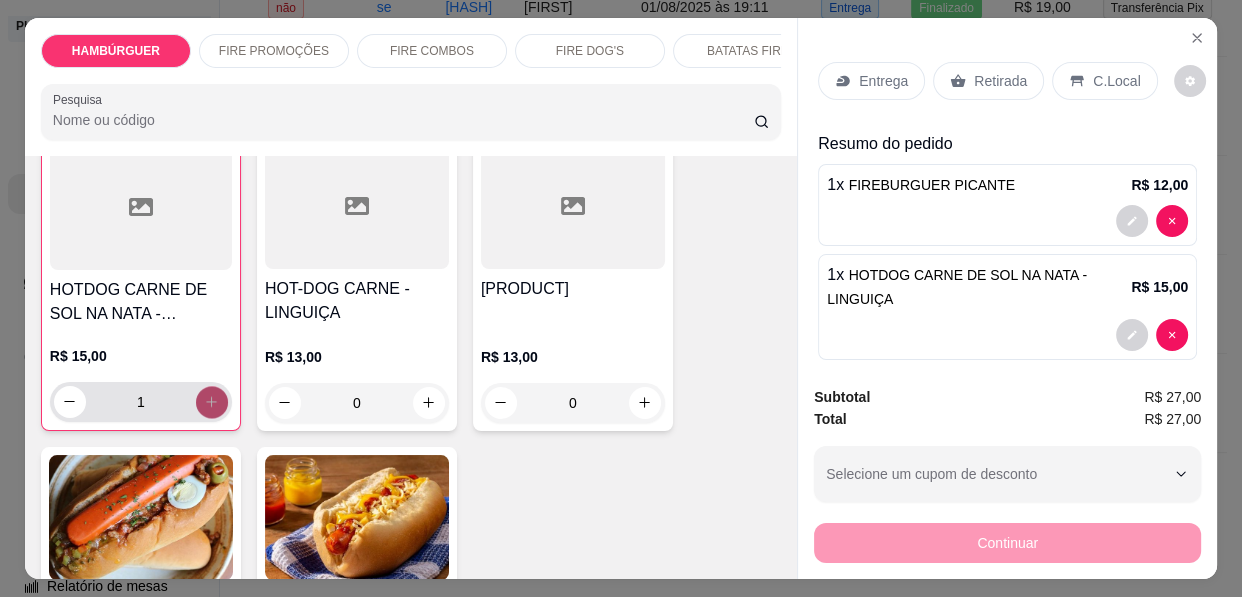 scroll, scrollTop: 2364, scrollLeft: 0, axis: vertical 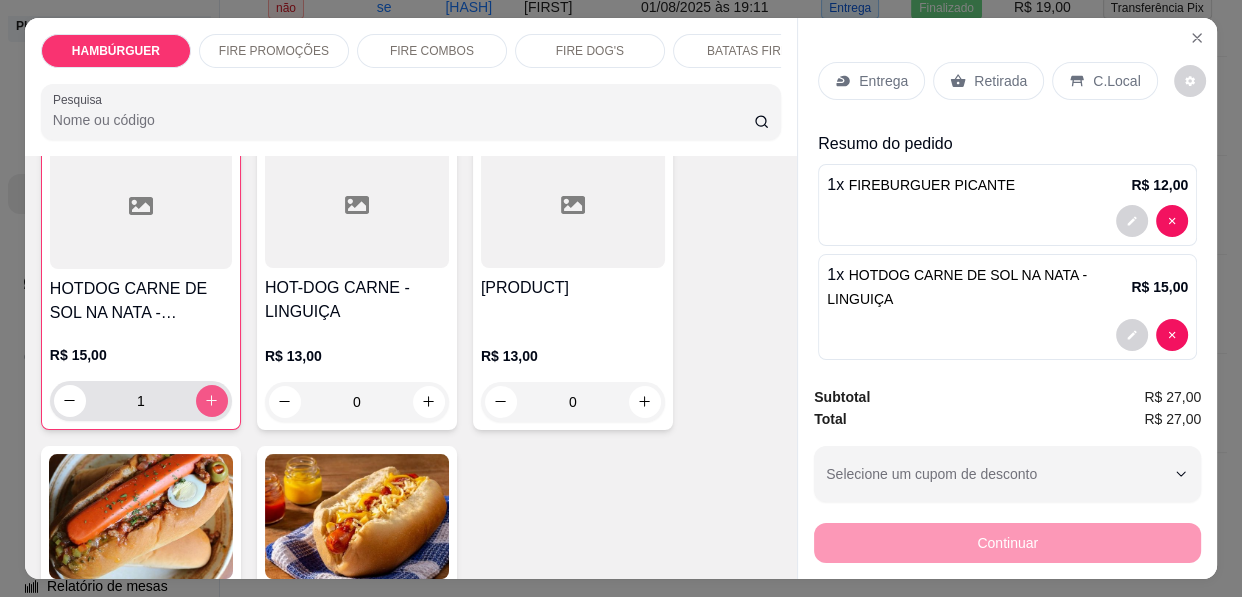 click 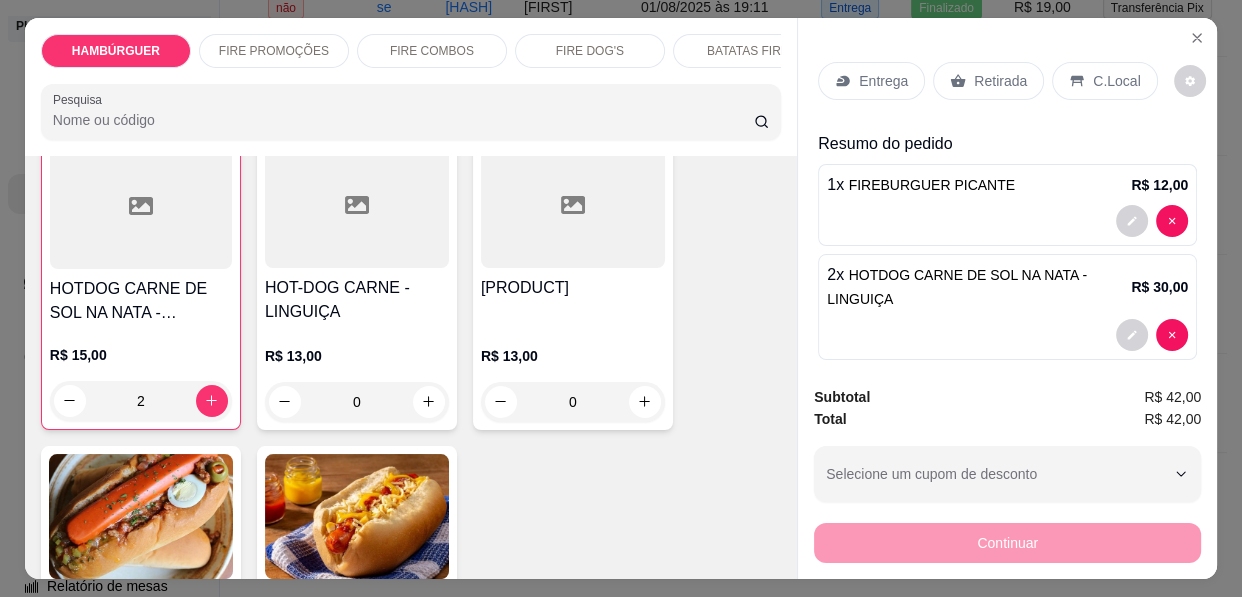 click on "Entrega" at bounding box center (871, 81) 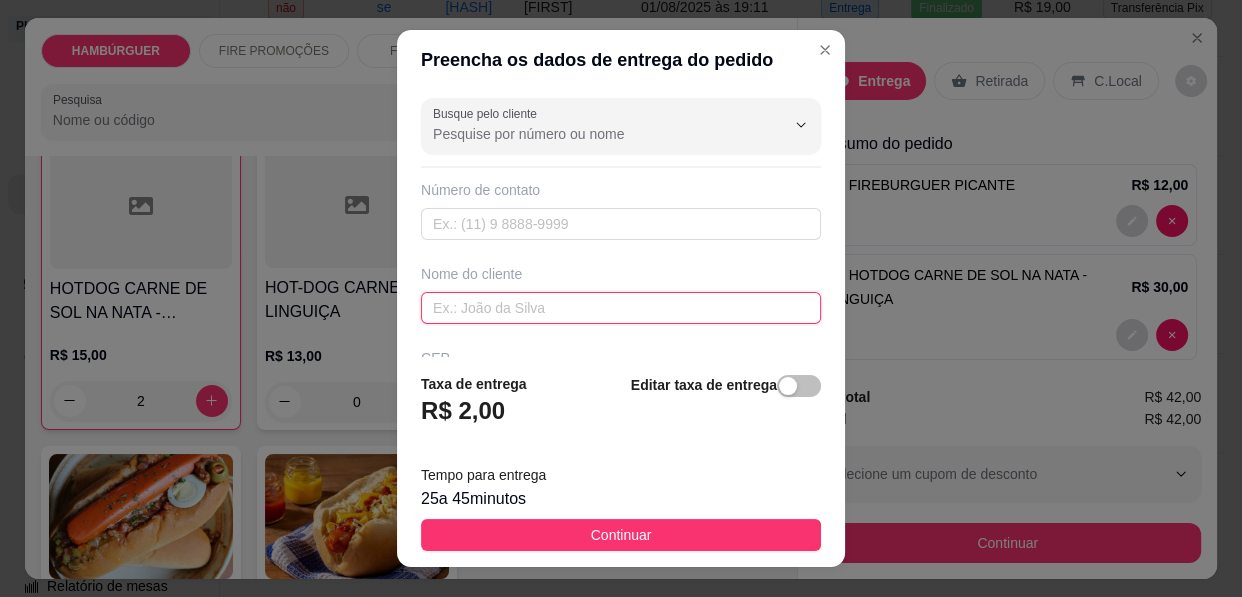 click at bounding box center [621, 308] 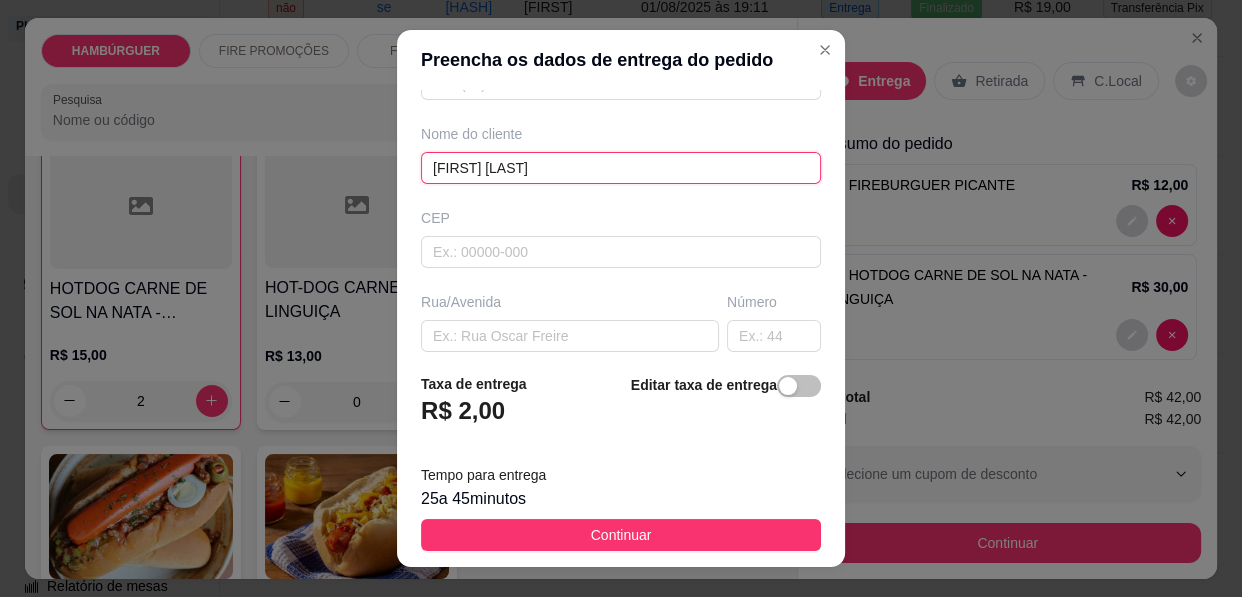 scroll, scrollTop: 272, scrollLeft: 0, axis: vertical 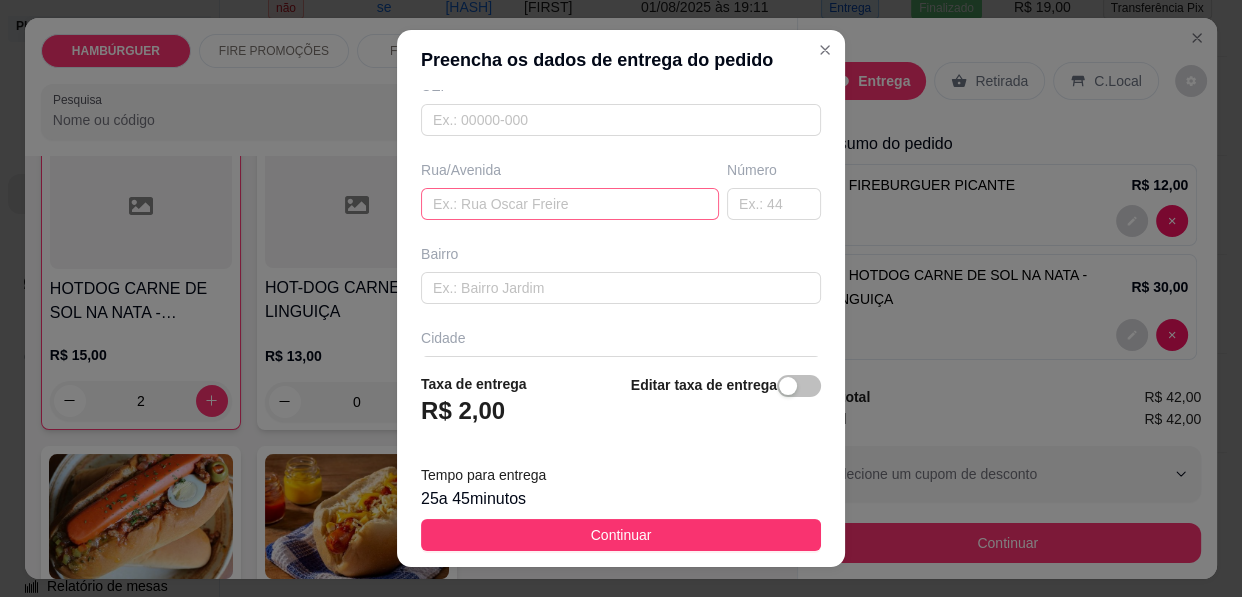 type on "[FIRST] [LAST]" 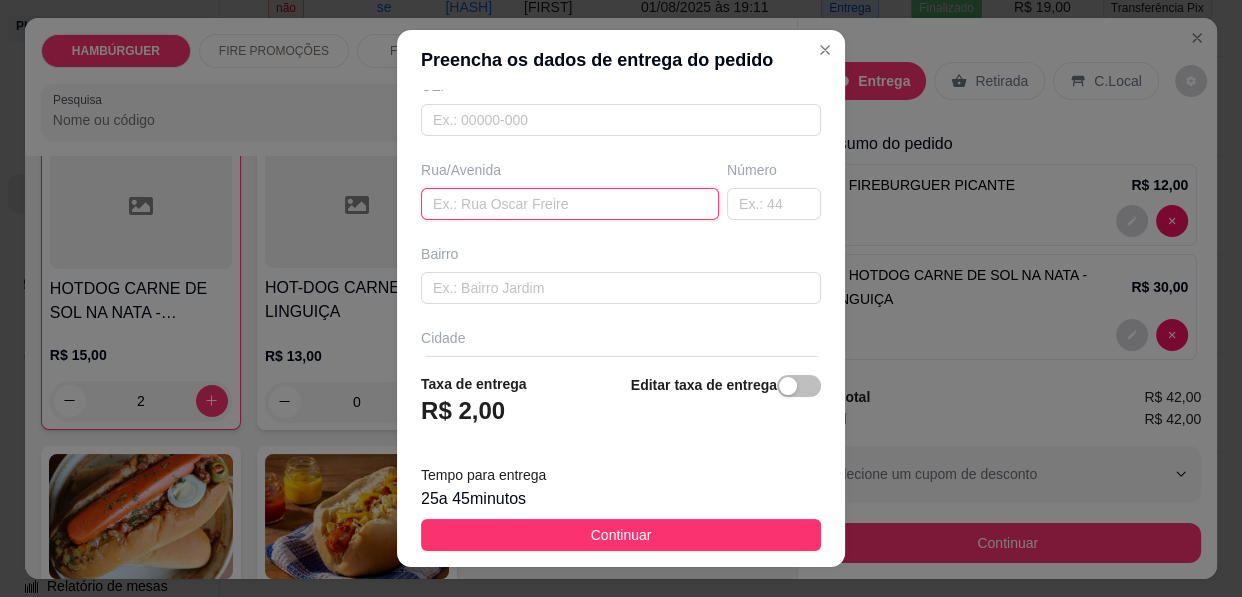 click at bounding box center (570, 204) 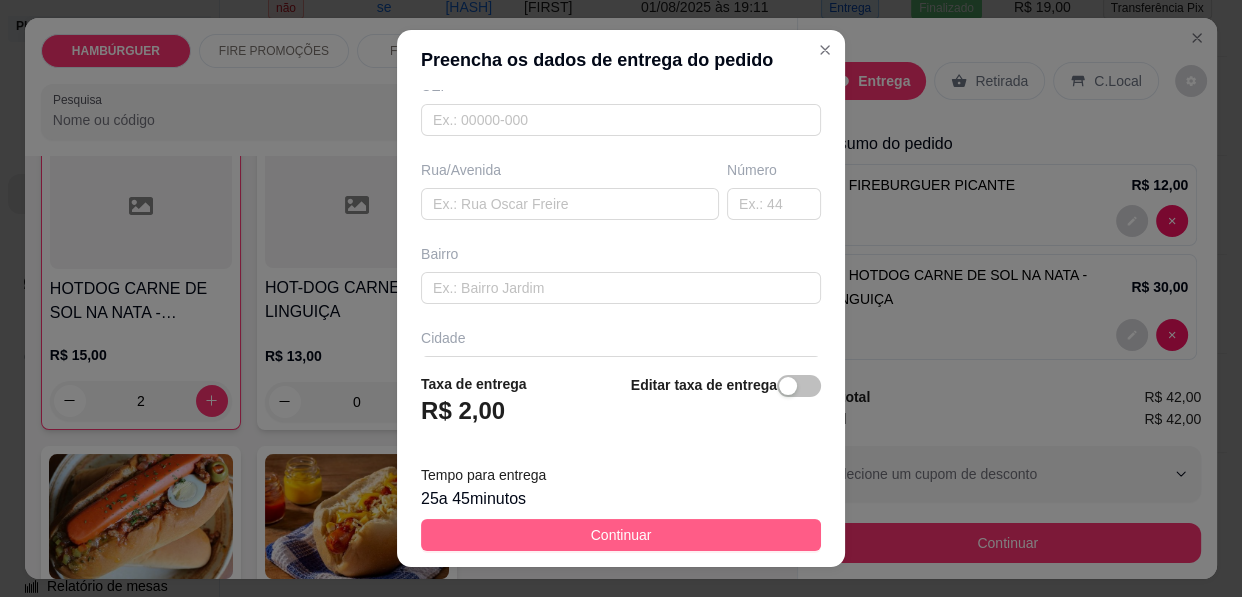 click on "Continuar" at bounding box center (621, 535) 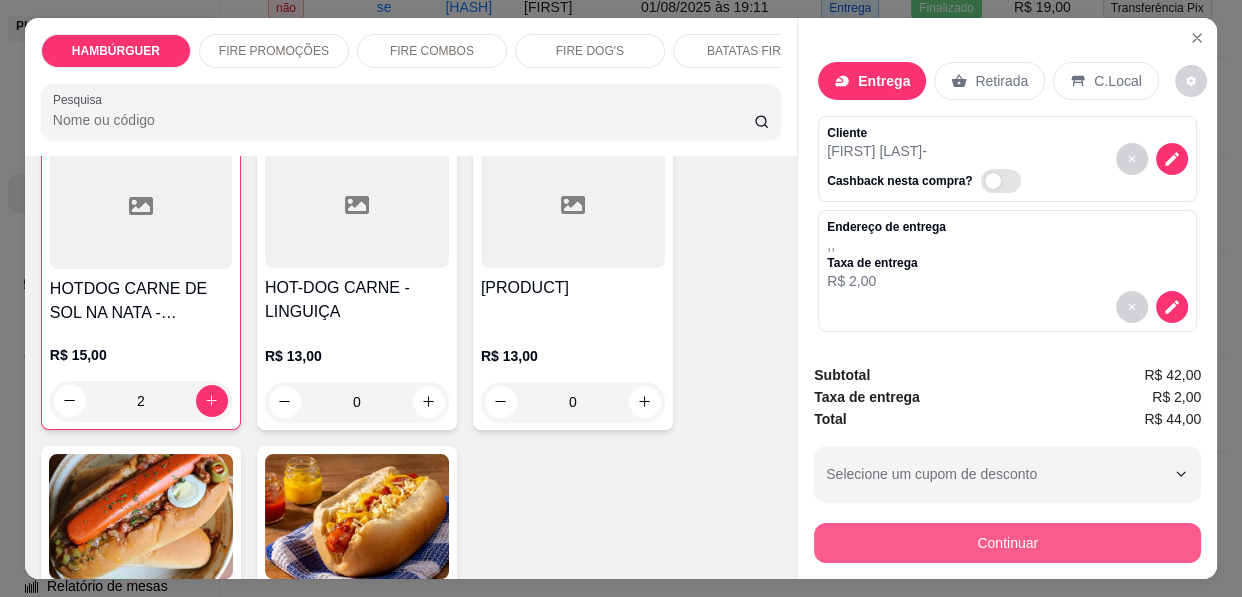 click on "Continuar" at bounding box center (1007, 543) 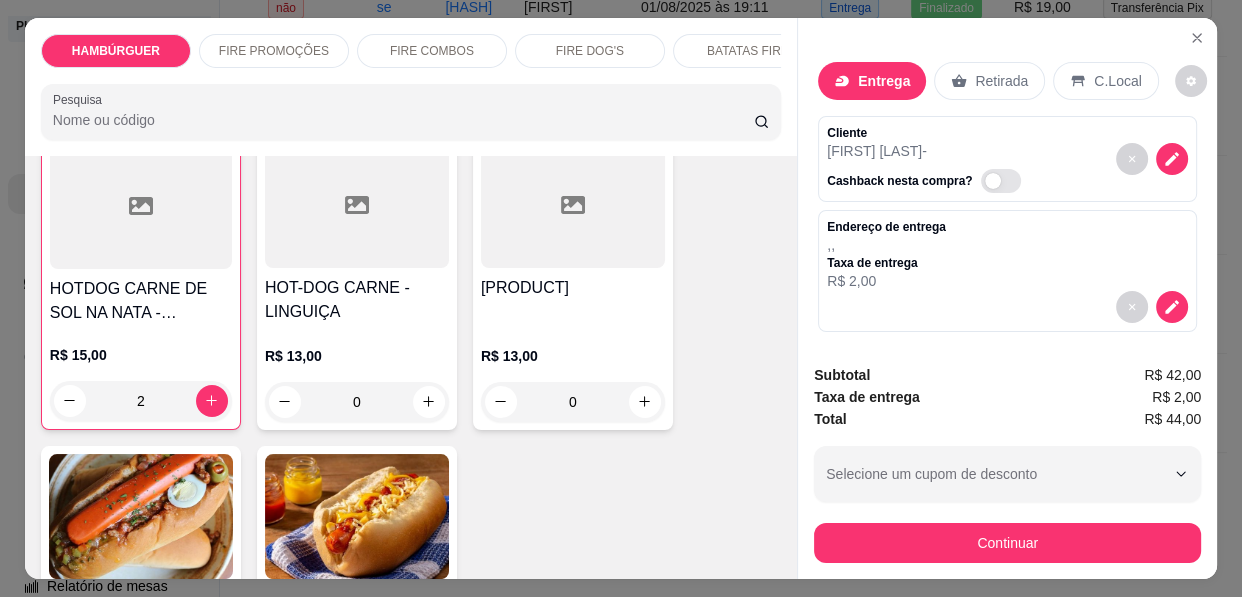 click at bounding box center (484, 239) 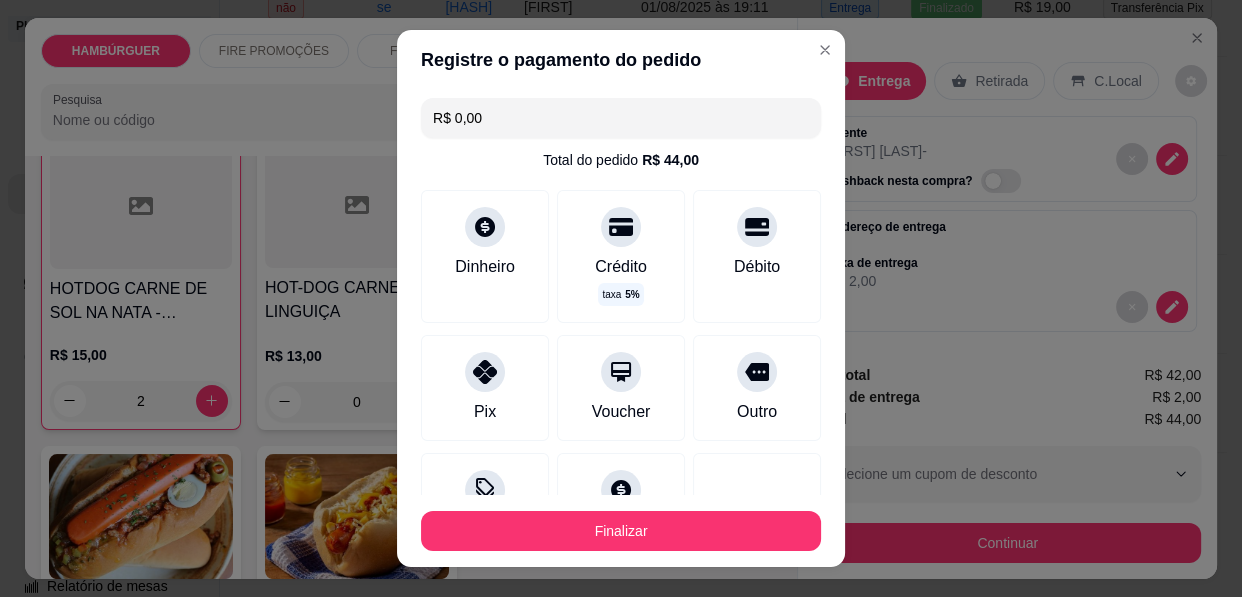 type on "R$ 0,00" 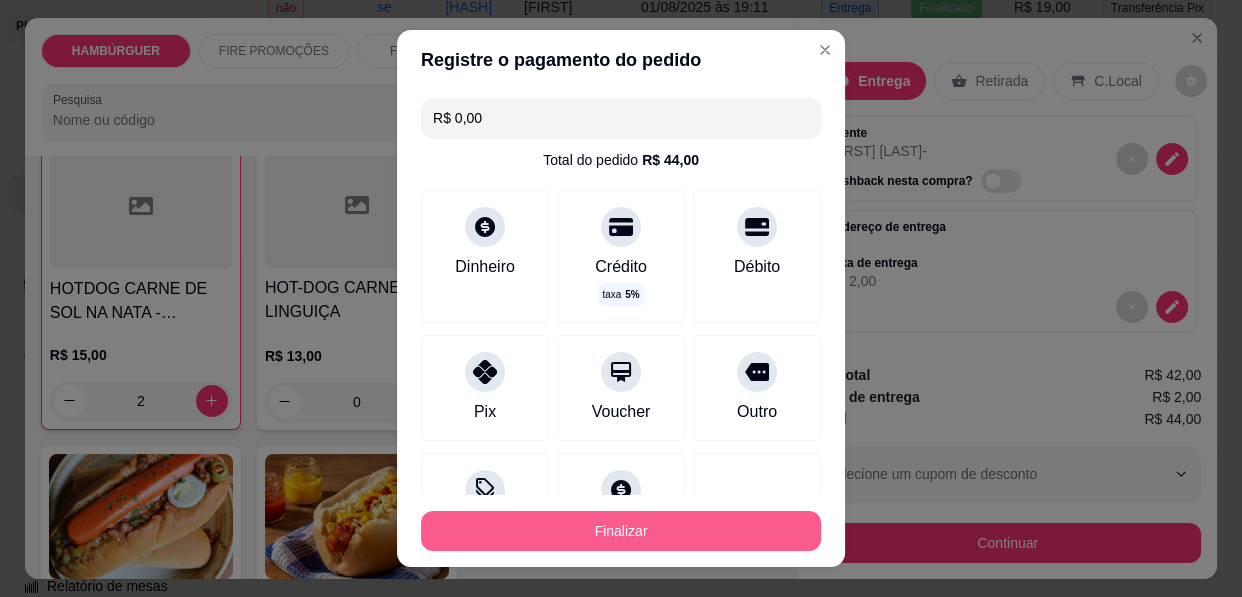 click on "Finalizar" at bounding box center (621, 531) 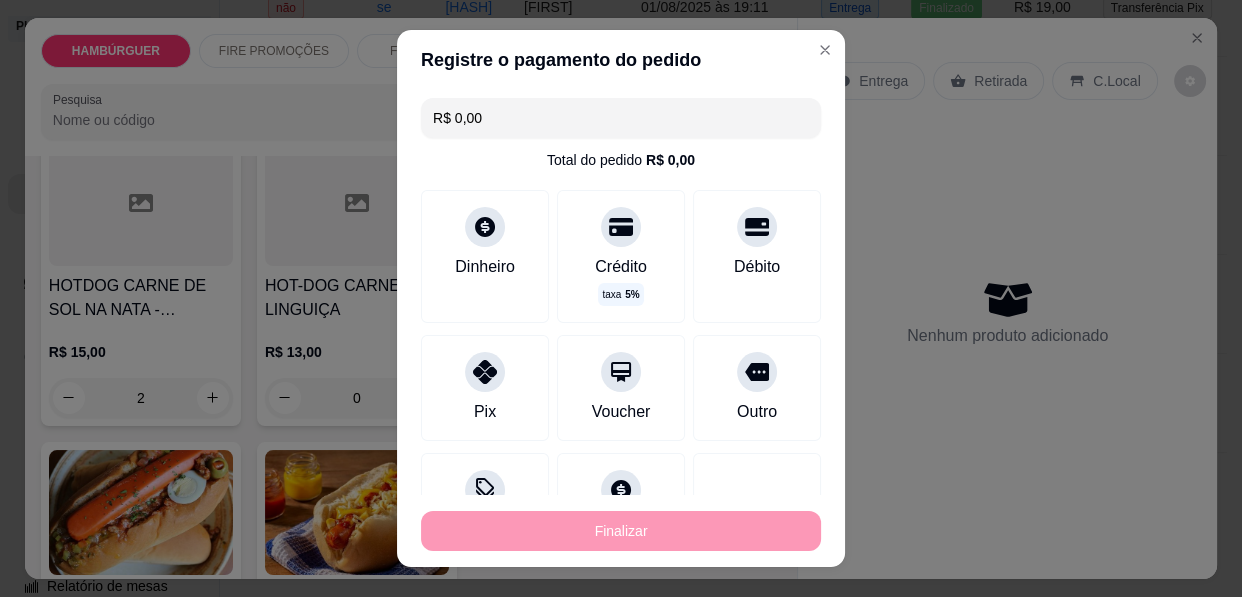 type on "0" 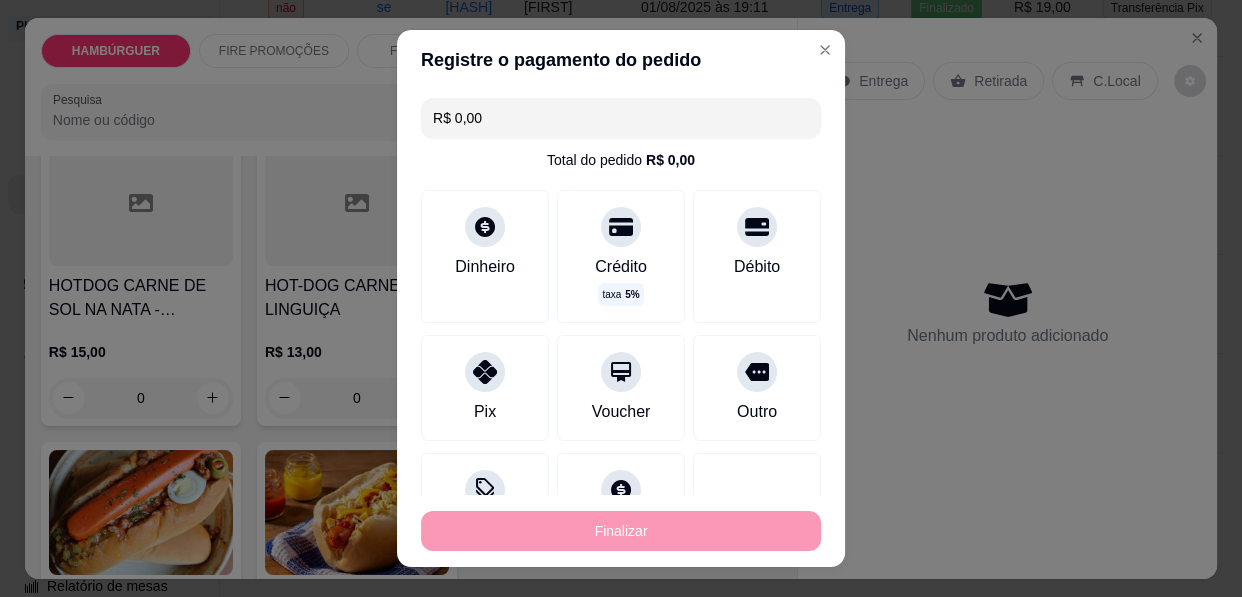 type on "-R$ 44,00" 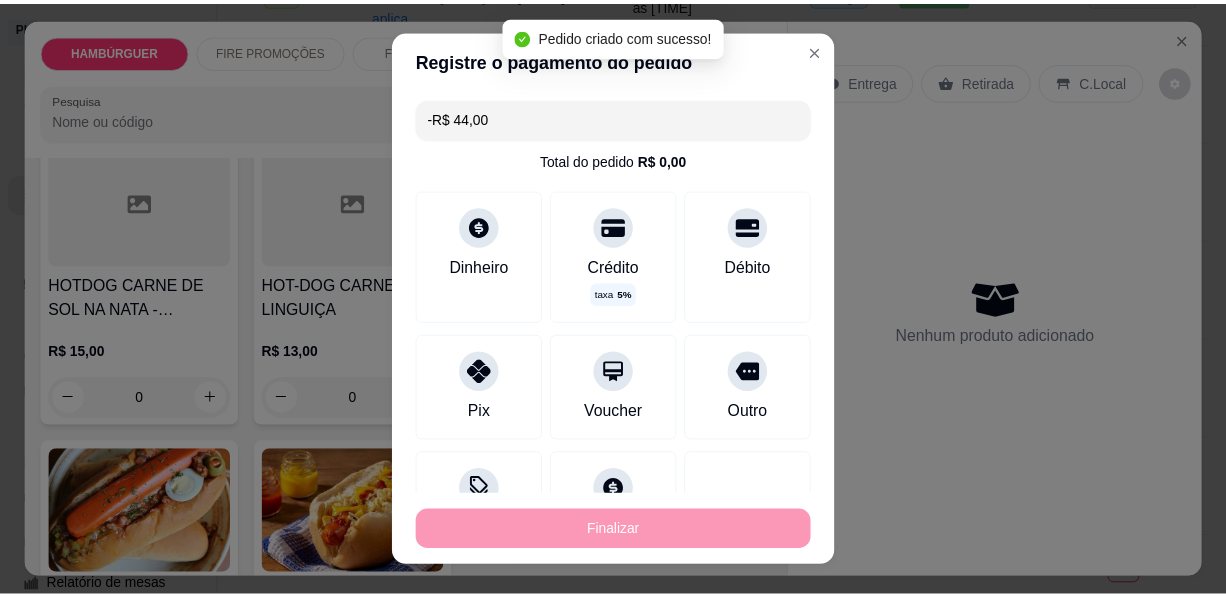 scroll, scrollTop: 2361, scrollLeft: 0, axis: vertical 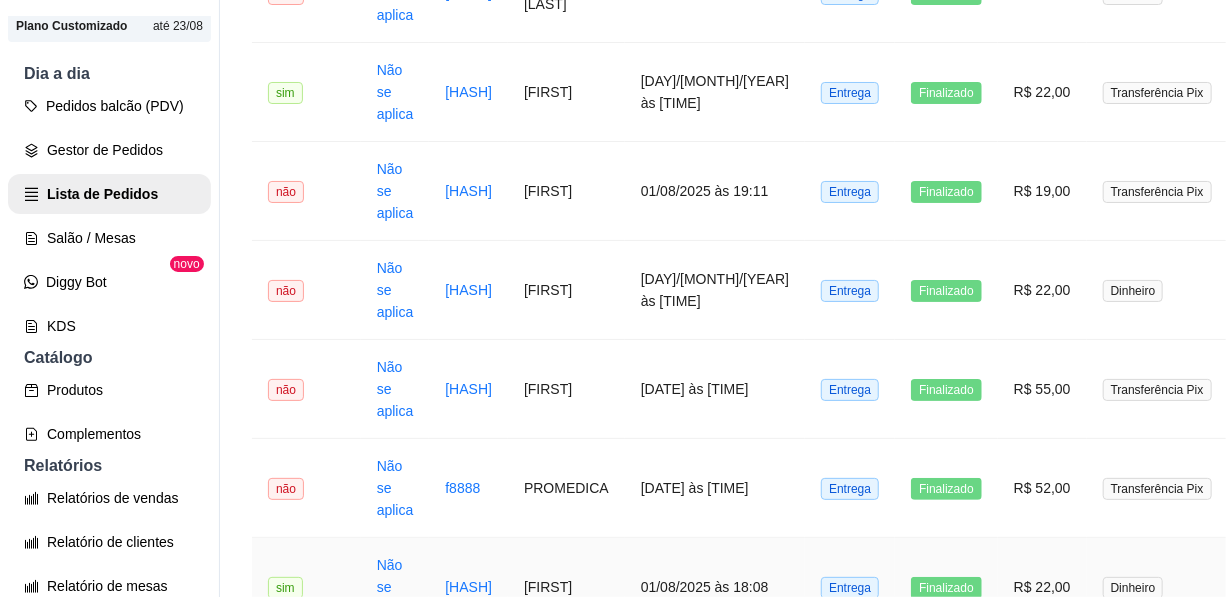 click on "[FIRST]" at bounding box center [566, 587] 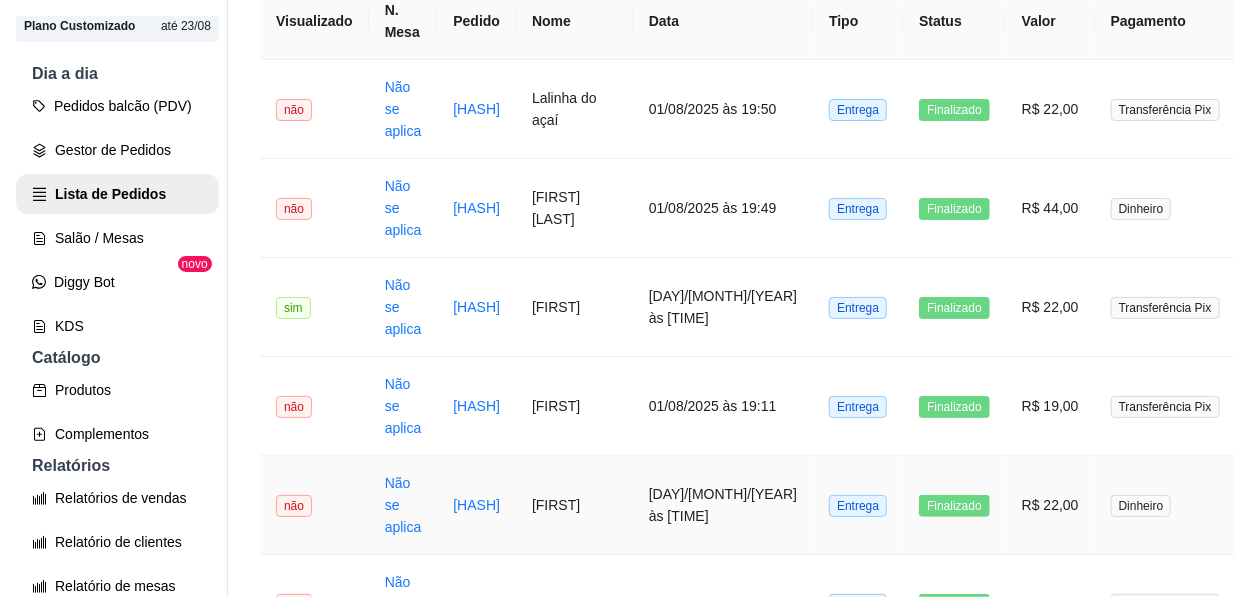 scroll, scrollTop: 0, scrollLeft: 0, axis: both 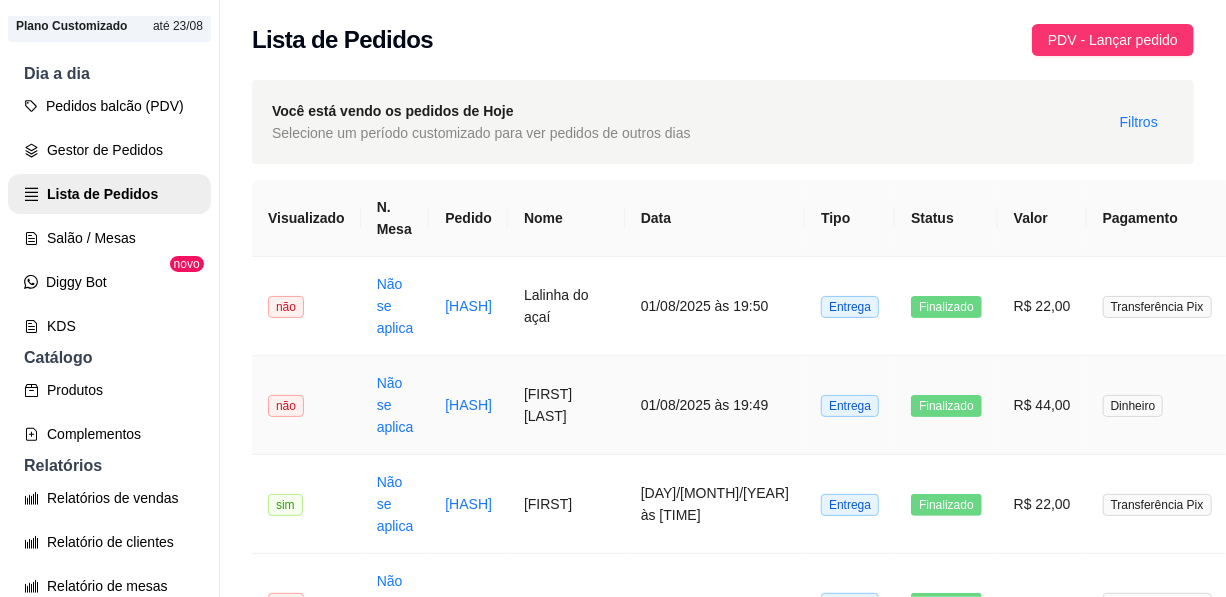 click on "Entrega" at bounding box center [850, 406] 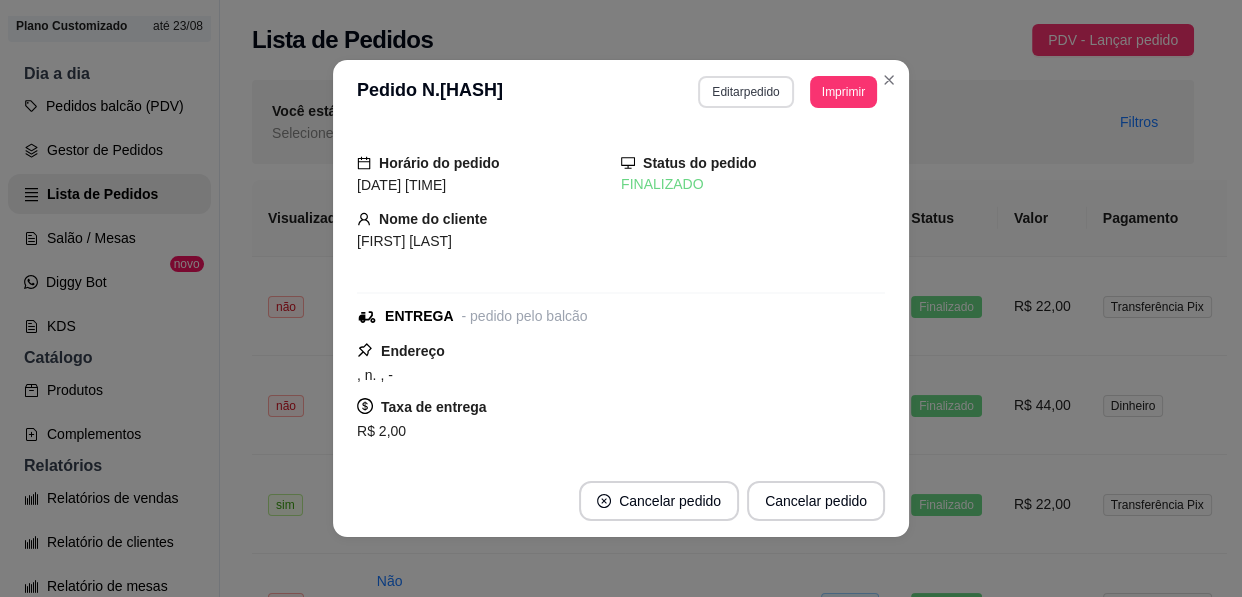 click on "Editar  pedido" at bounding box center [745, 92] 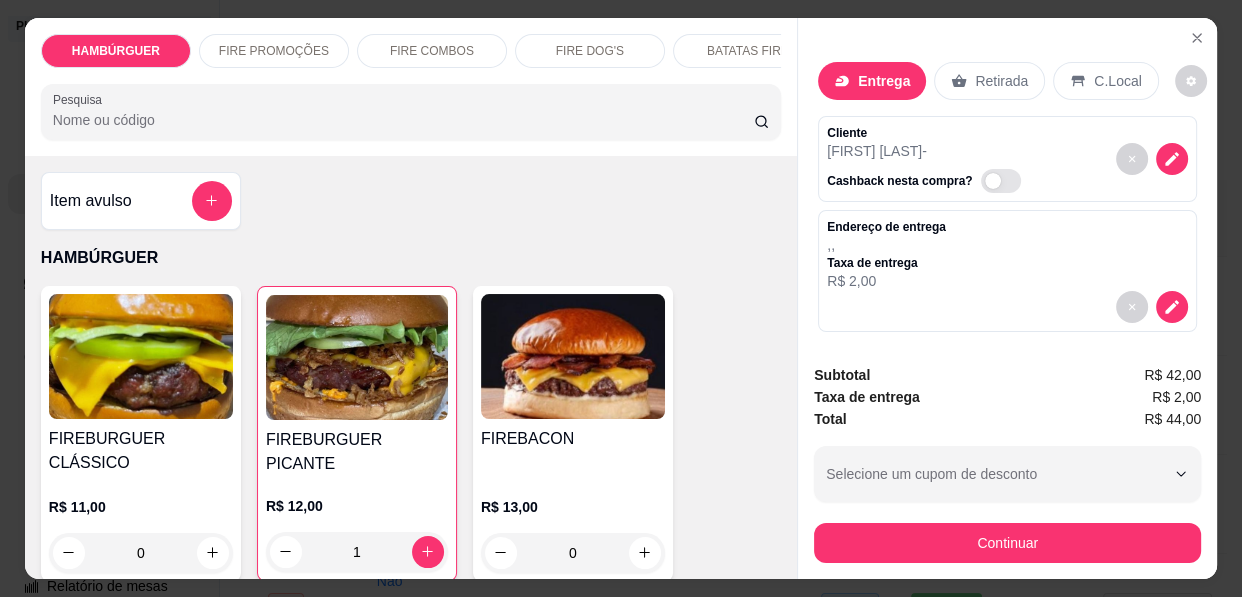 click 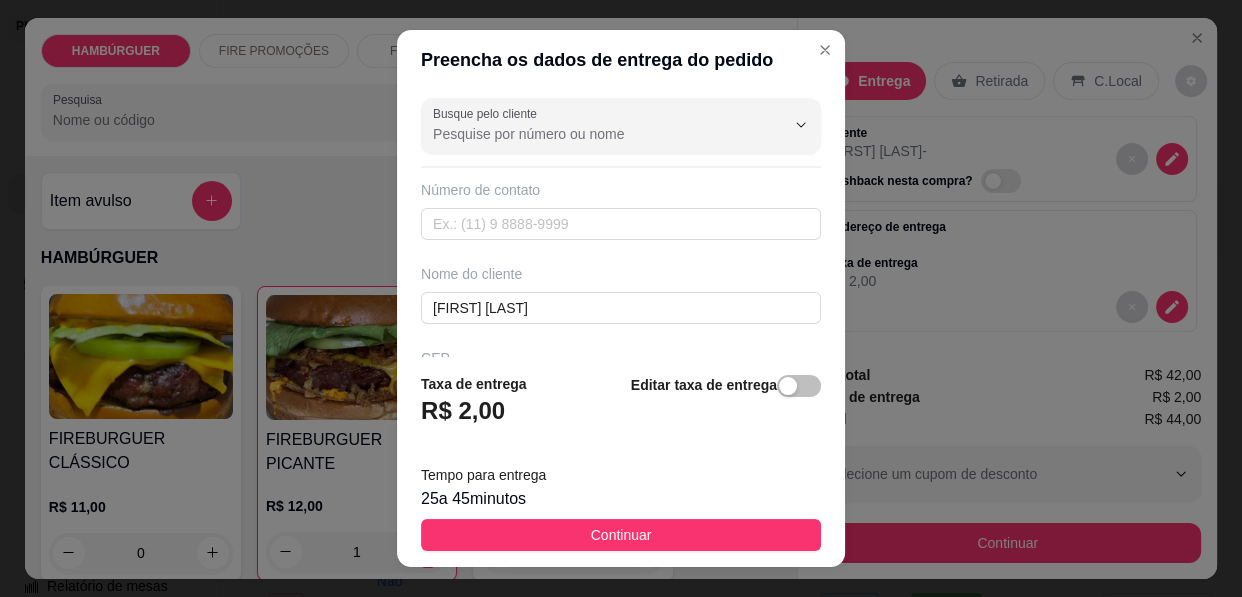 scroll, scrollTop: 181, scrollLeft: 0, axis: vertical 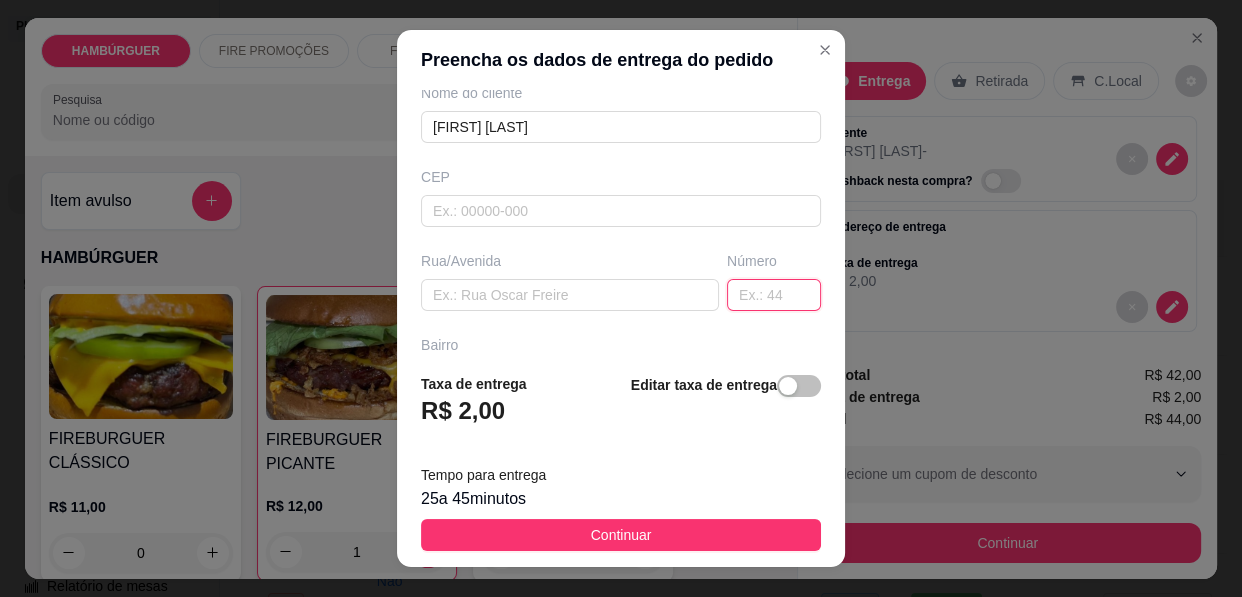 click at bounding box center (774, 295) 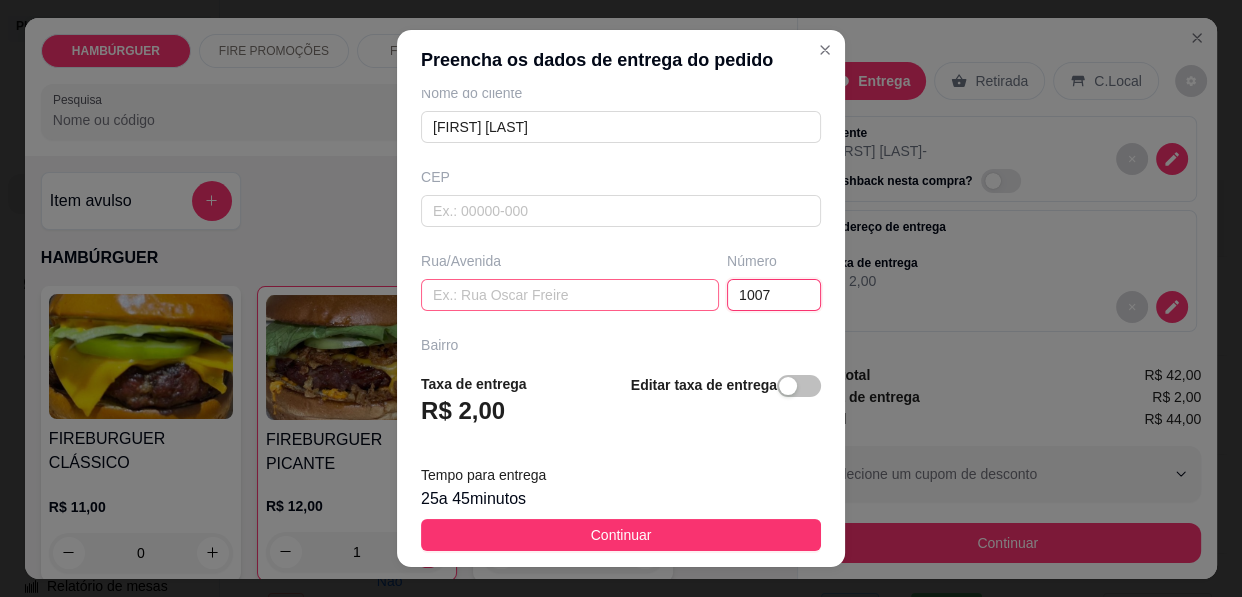 type on "1007" 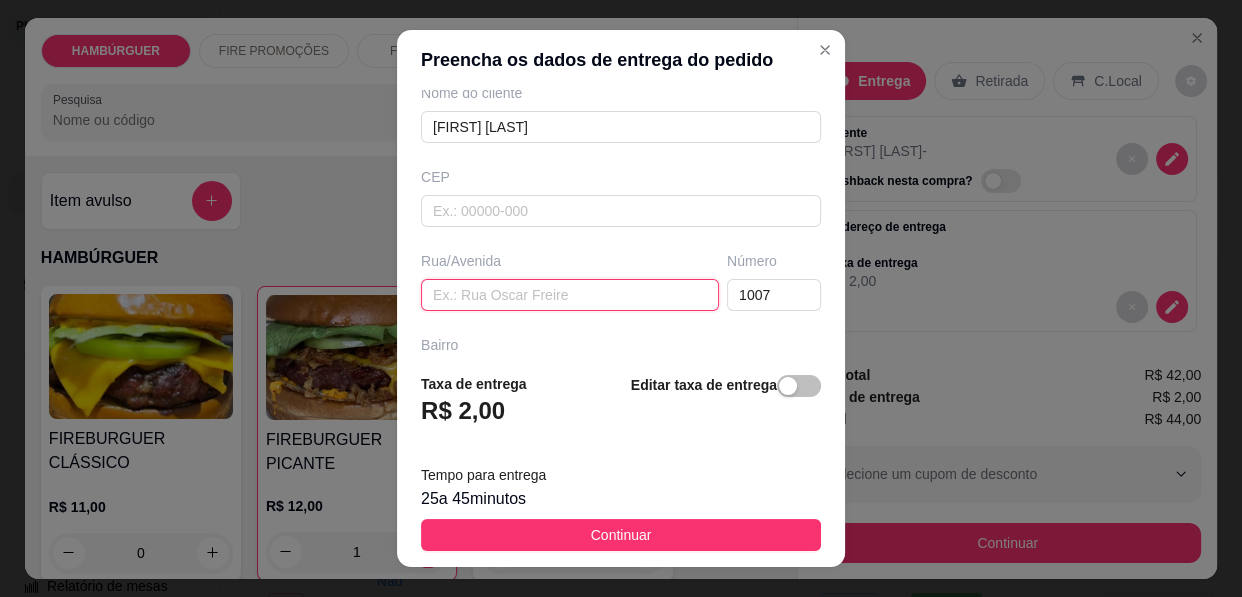 click at bounding box center (570, 295) 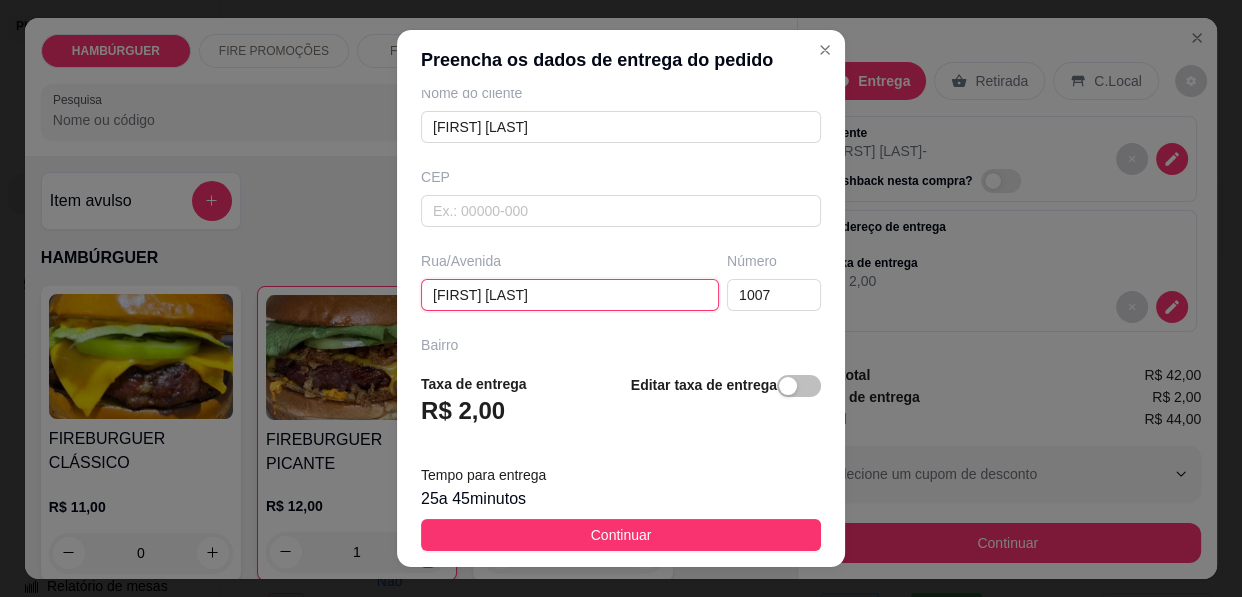 type on "[FIRST] [LAST]" 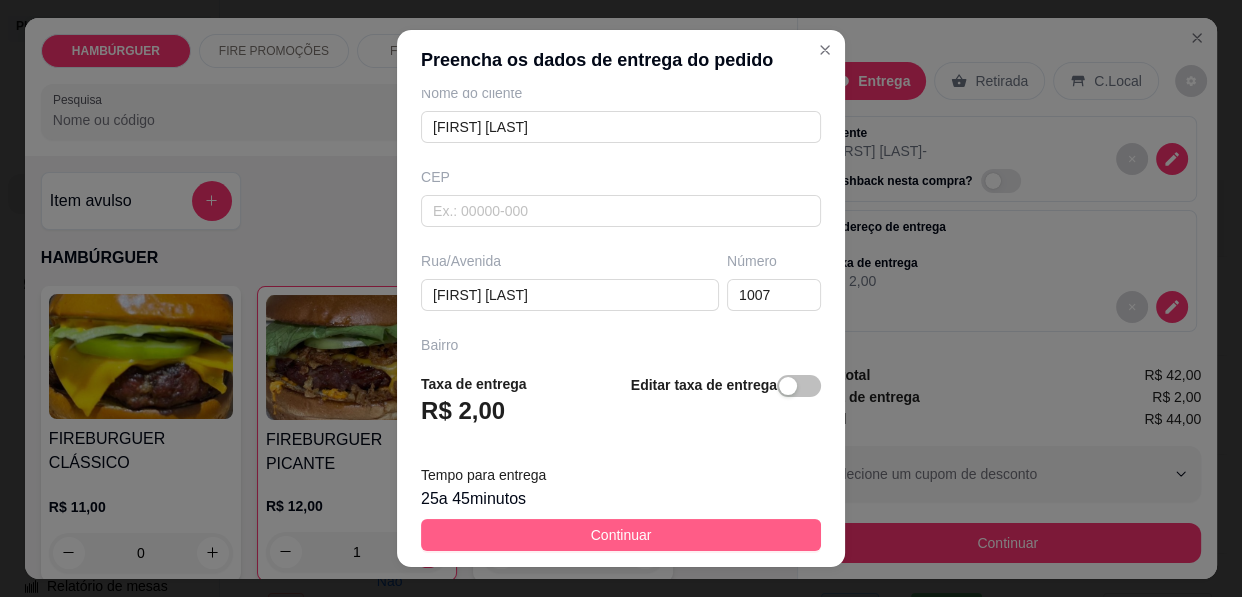 click on "Continuar" at bounding box center (621, 535) 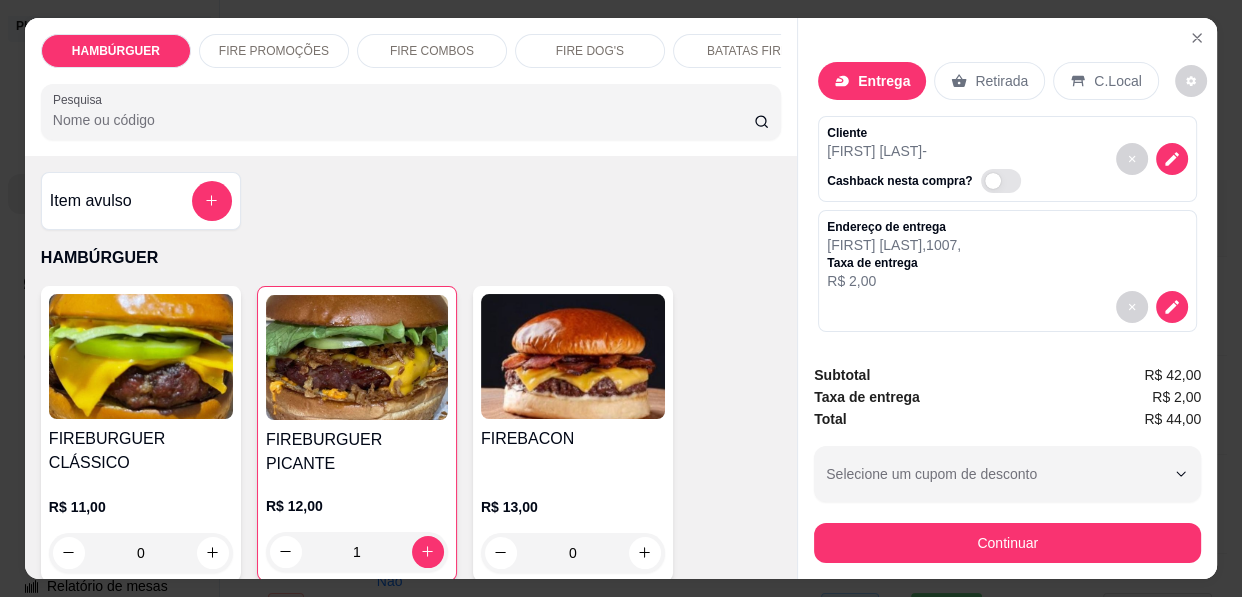 click on "Subtotal R$ 42,00 Taxa de entrega R$ 2,00 Total R$ 44,00 Selecione um cupom de desconto Selecione um cupom de desconto Continuar" at bounding box center [1007, 463] 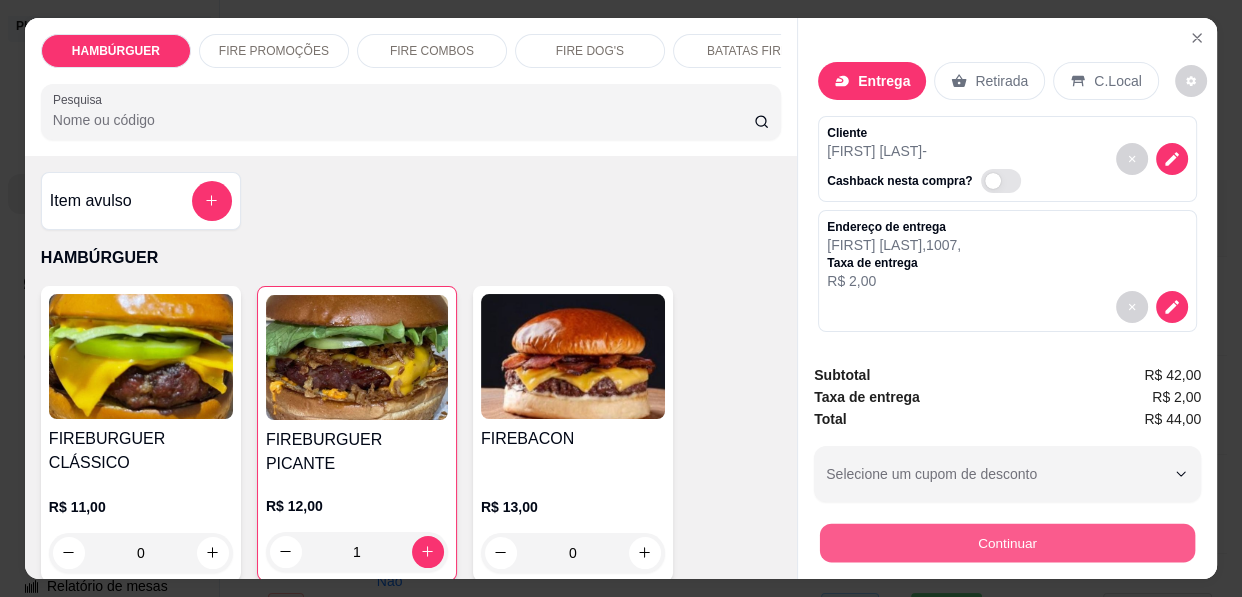 click on "Continuar" at bounding box center (1007, 543) 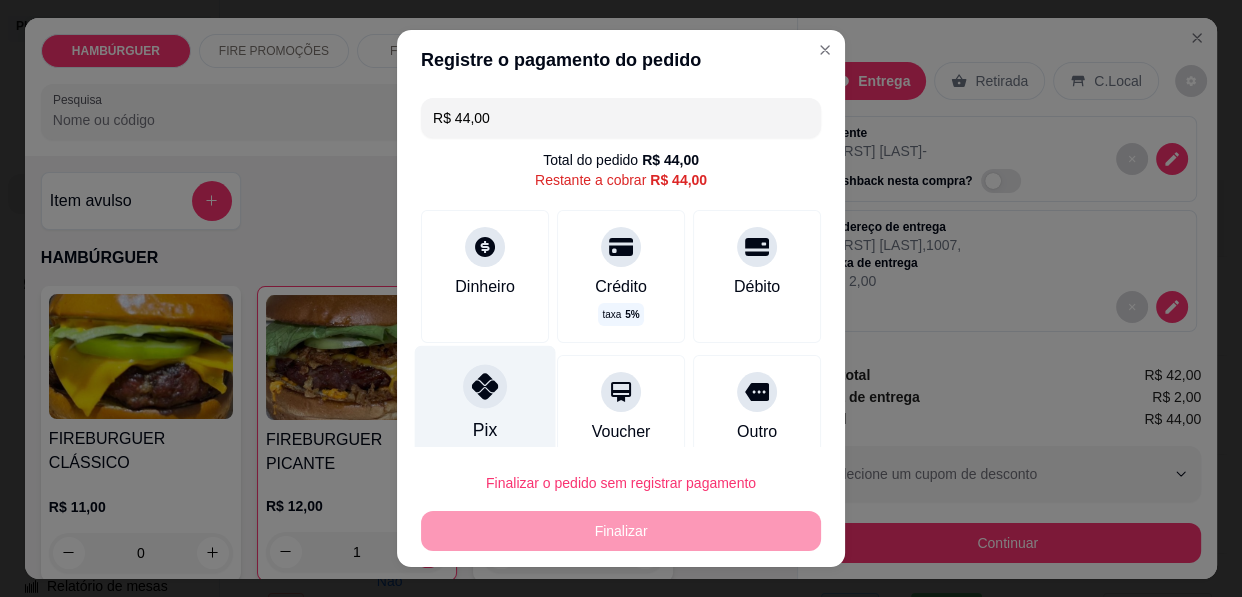 click 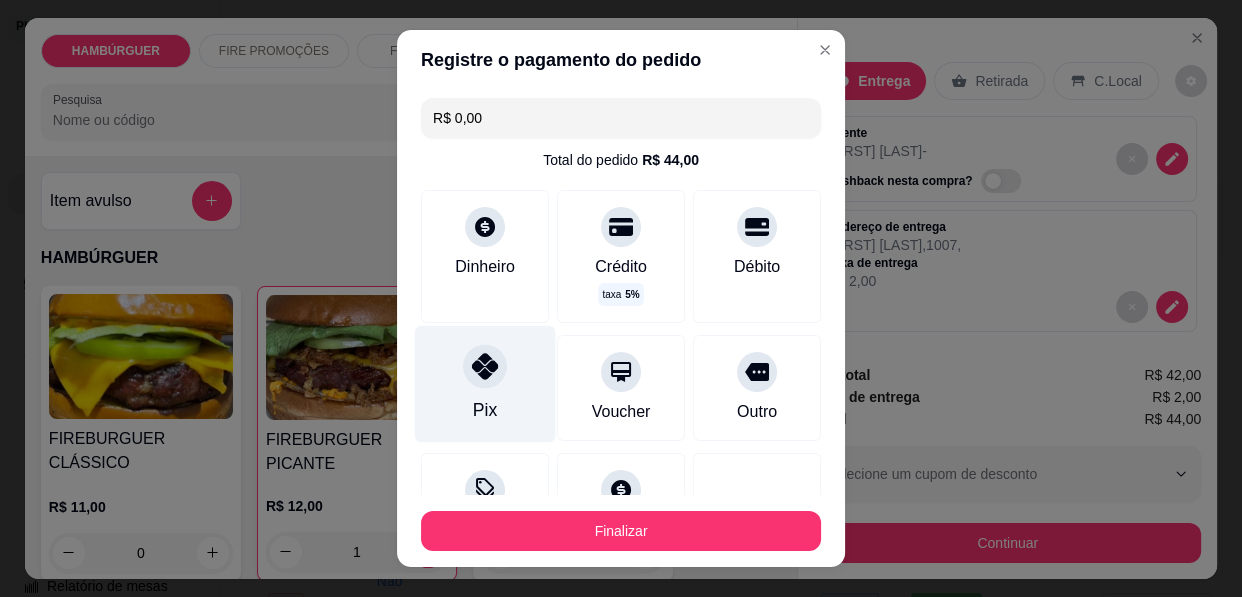 type on "R$ 0,00" 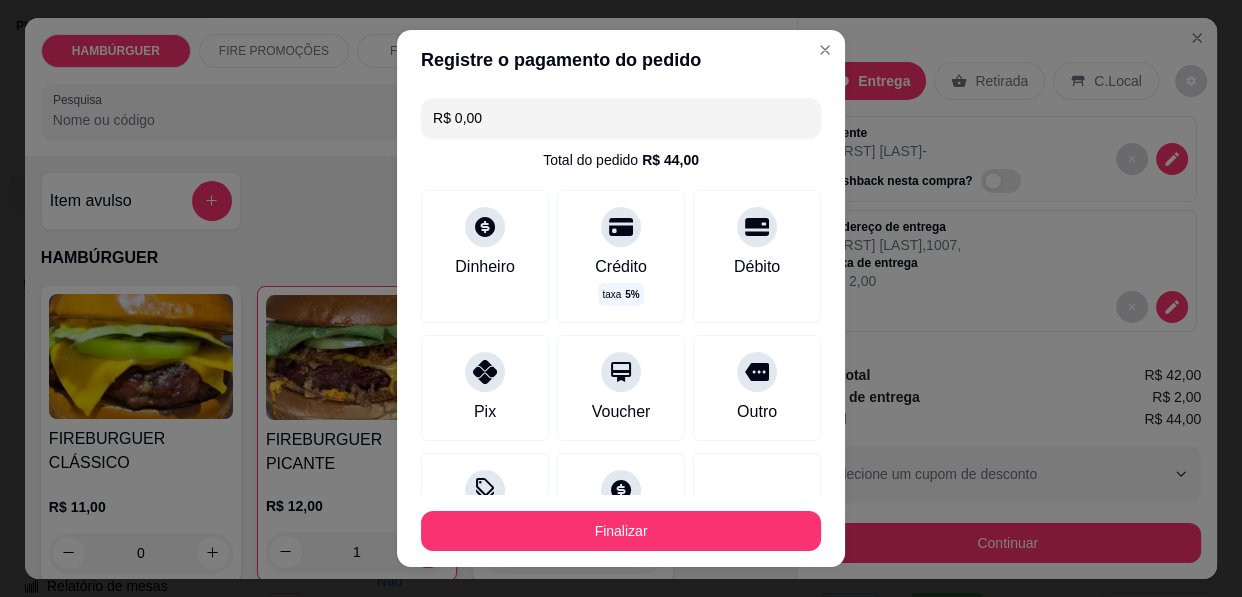 click on "Finalizar" at bounding box center (621, 531) 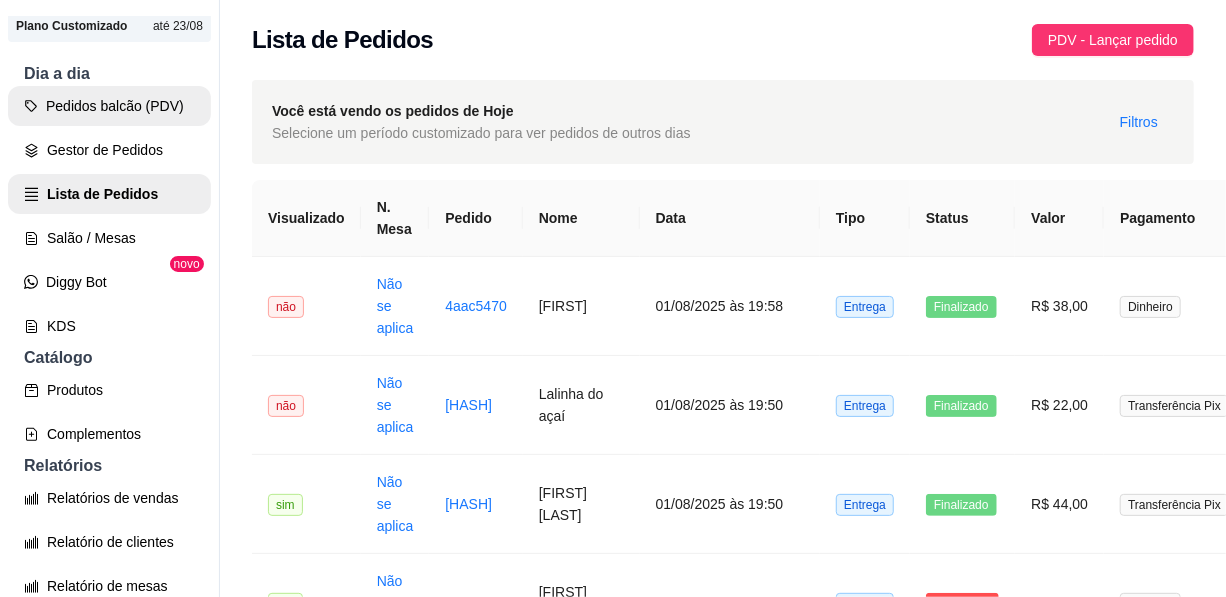 click on "Pedidos balcão (PDV)" at bounding box center [109, 106] 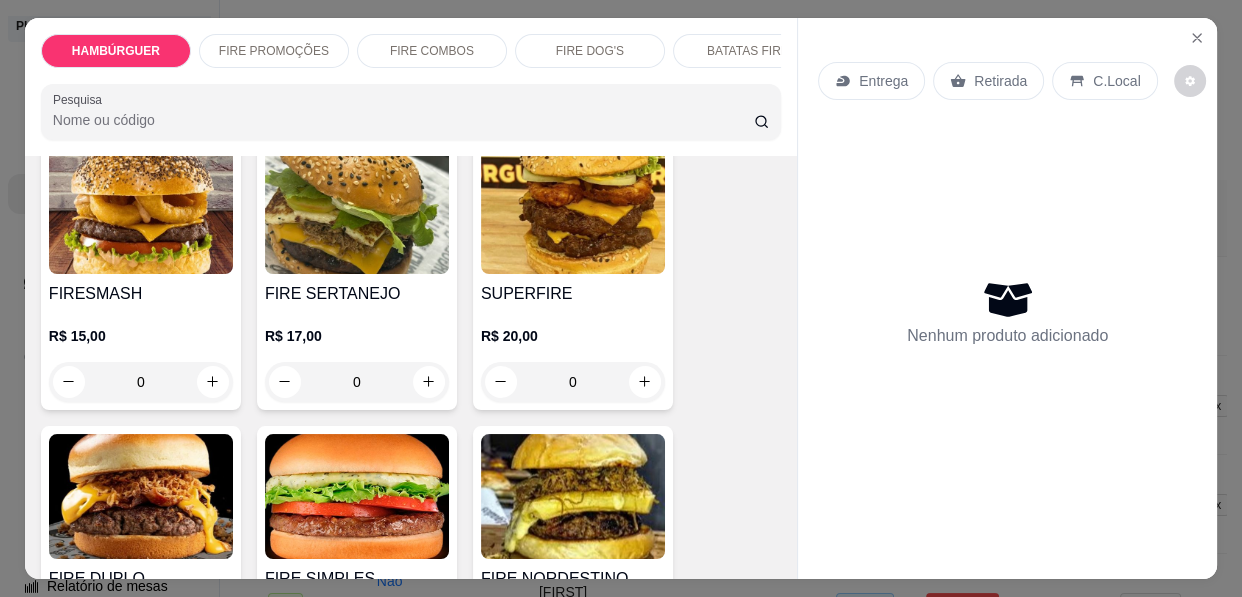 scroll, scrollTop: 545, scrollLeft: 0, axis: vertical 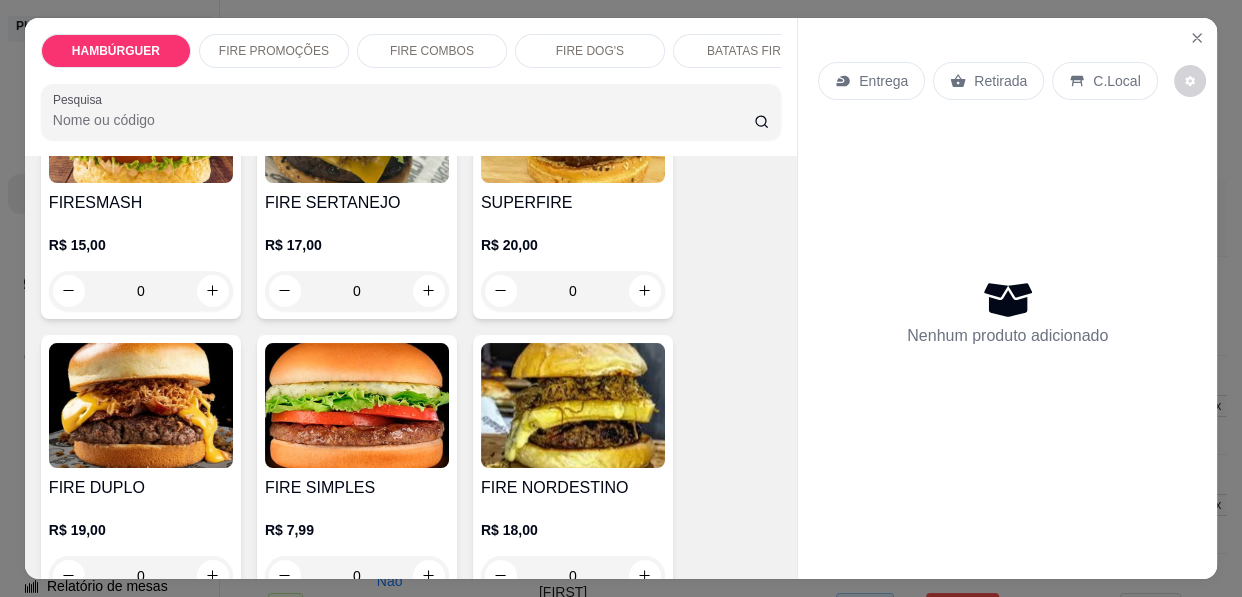 click on "0" at bounding box center [573, 576] 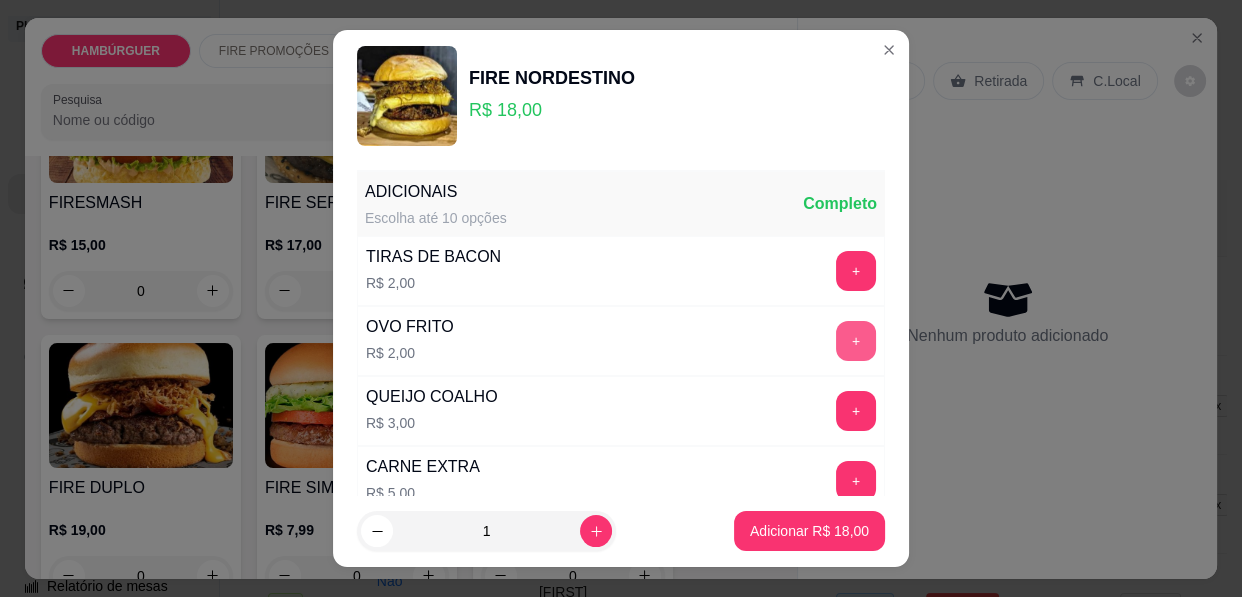 click on "+" at bounding box center [856, 341] 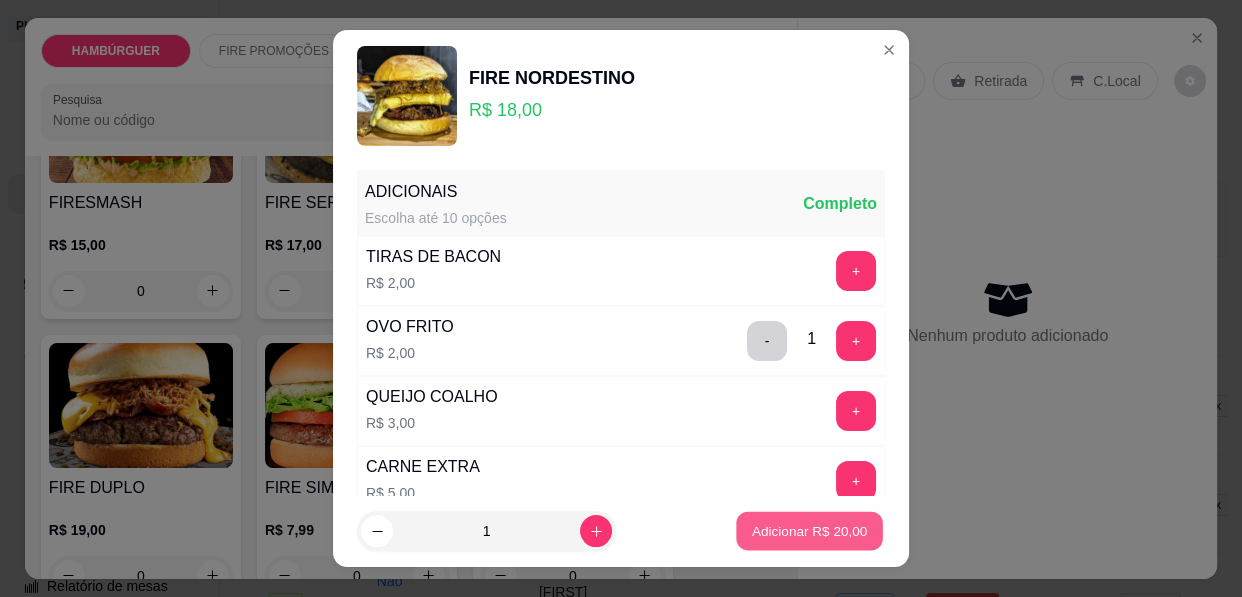 click on "Adicionar   R$ 20,00" at bounding box center (809, 531) 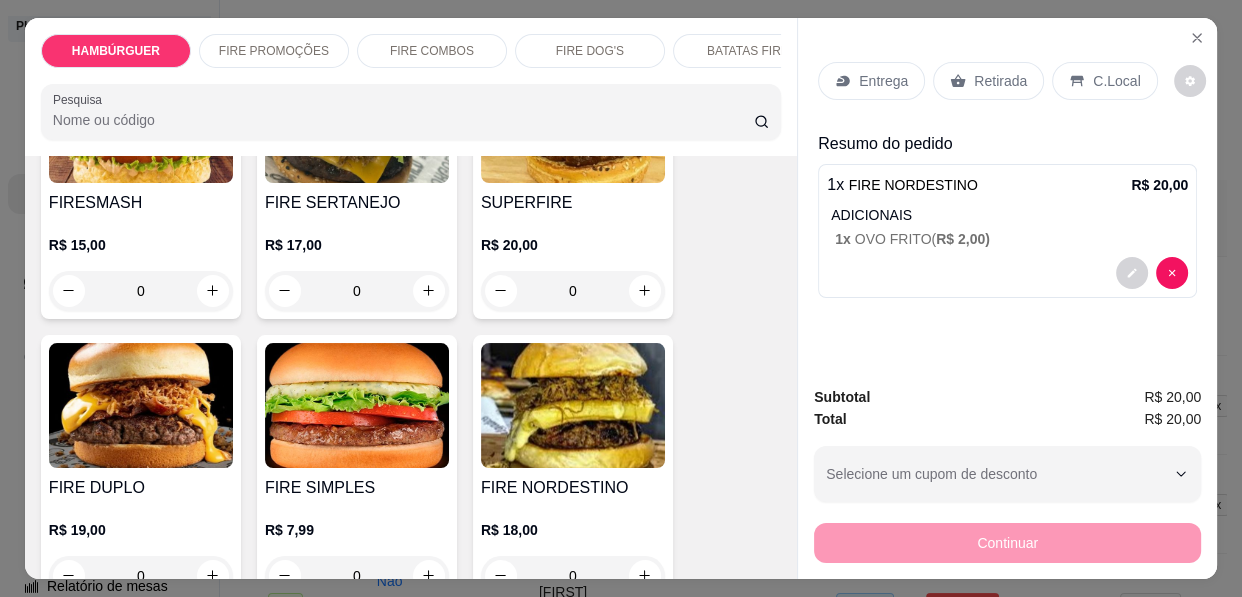 click on "Entrega" at bounding box center [883, 81] 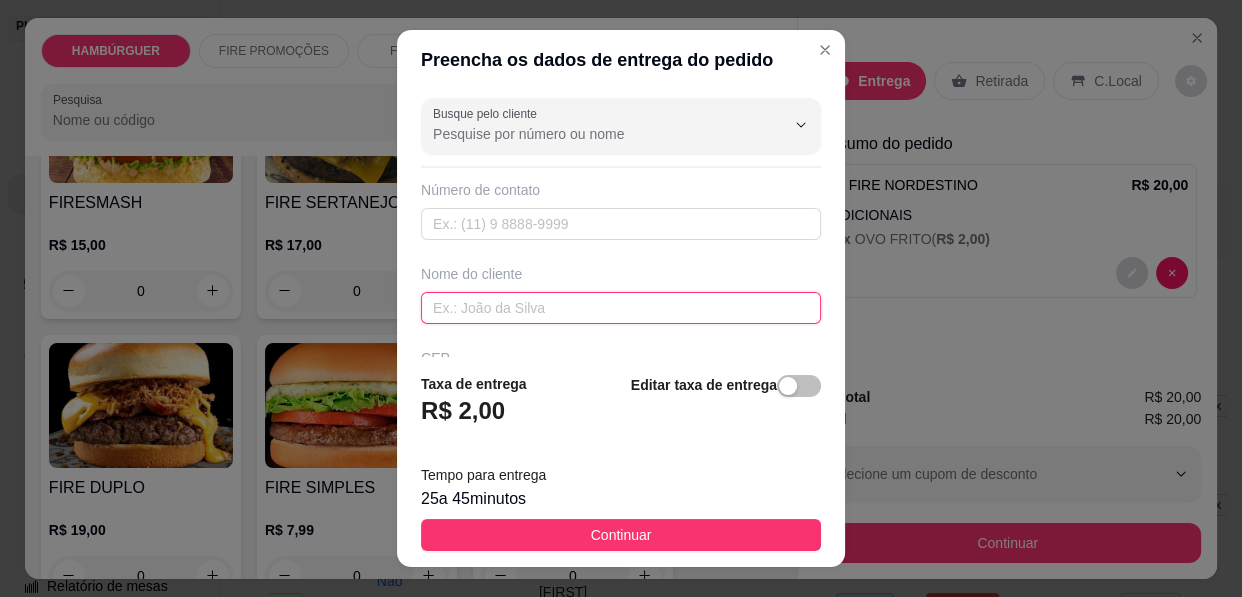click at bounding box center [621, 308] 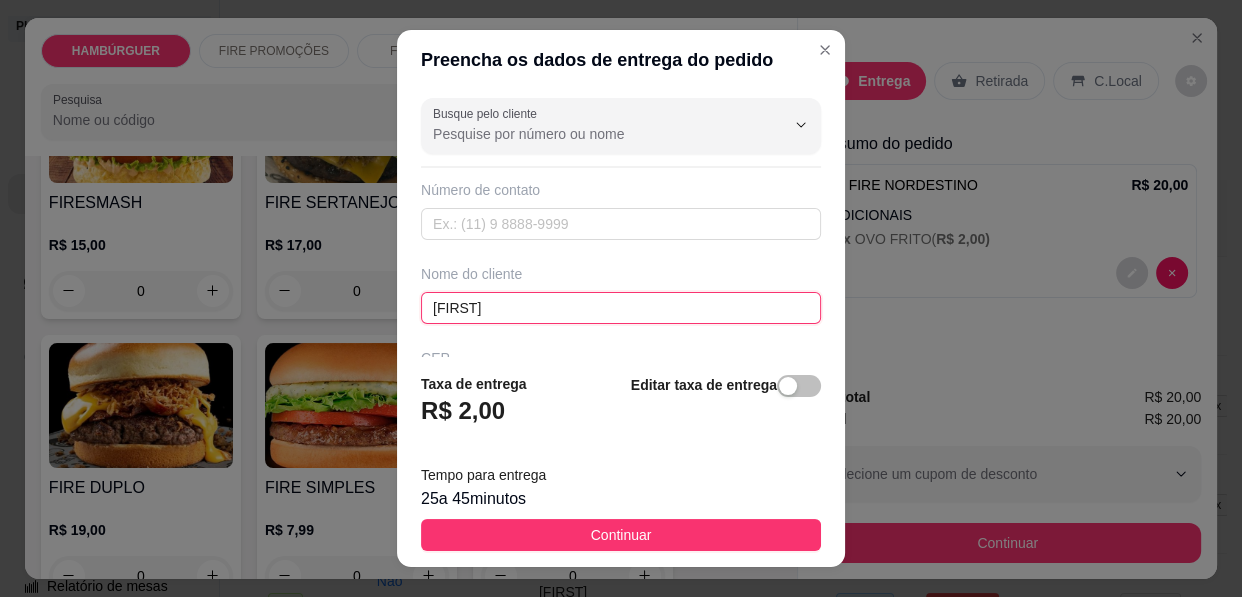 type on "[FIRST]" 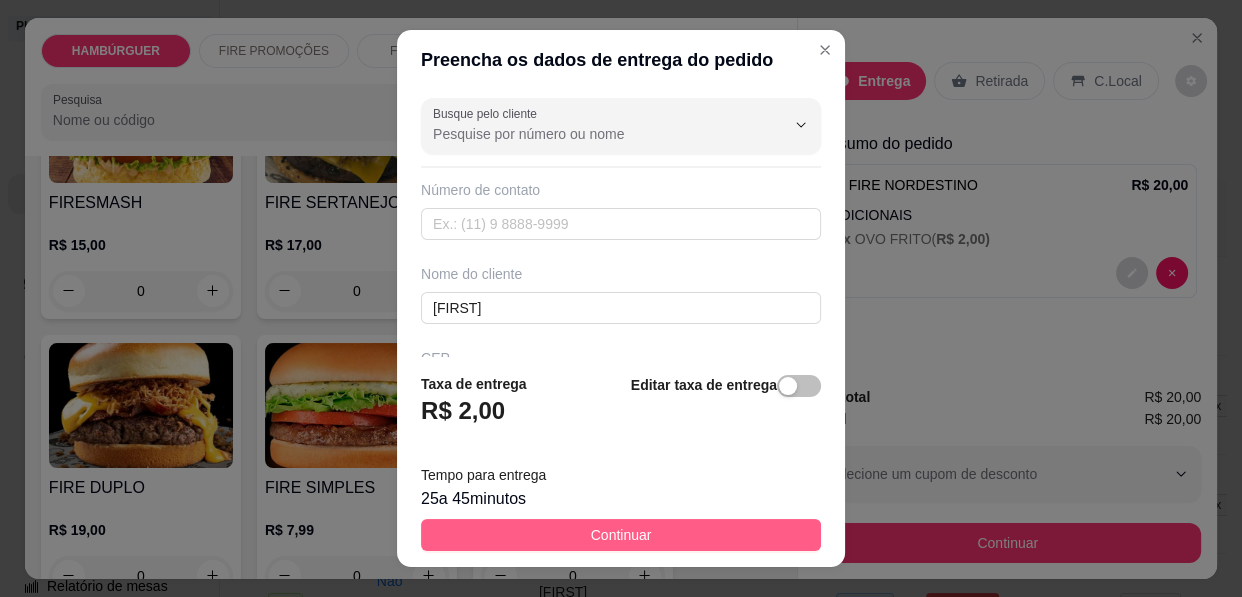 click on "Continuar" at bounding box center (621, 535) 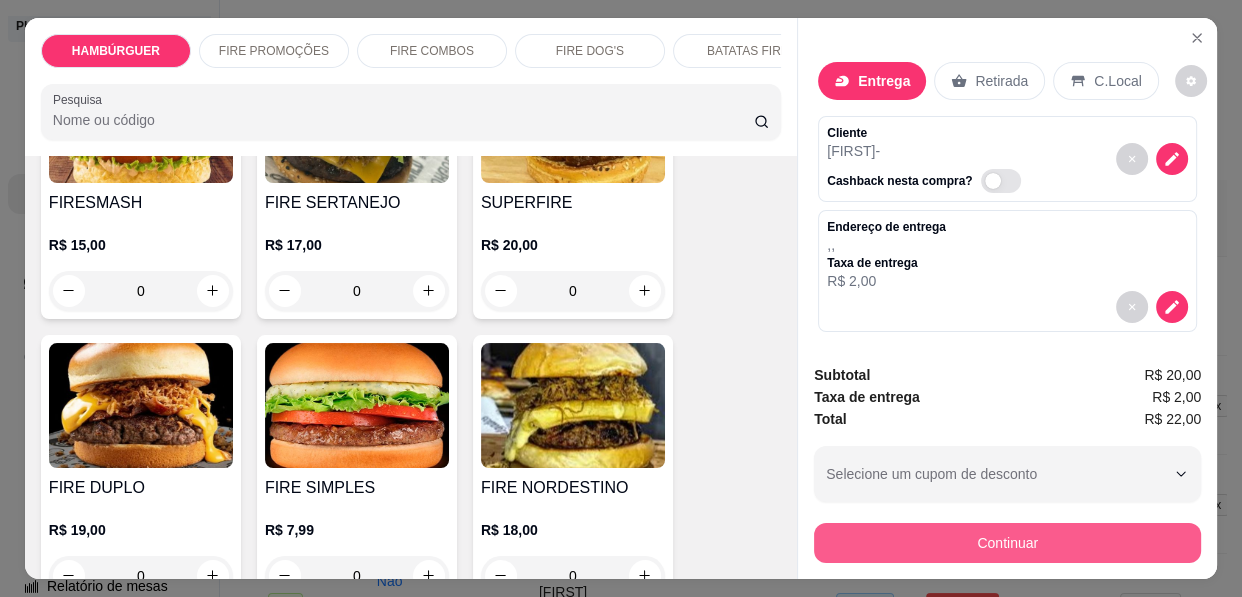 click on "Continuar" at bounding box center [1007, 543] 